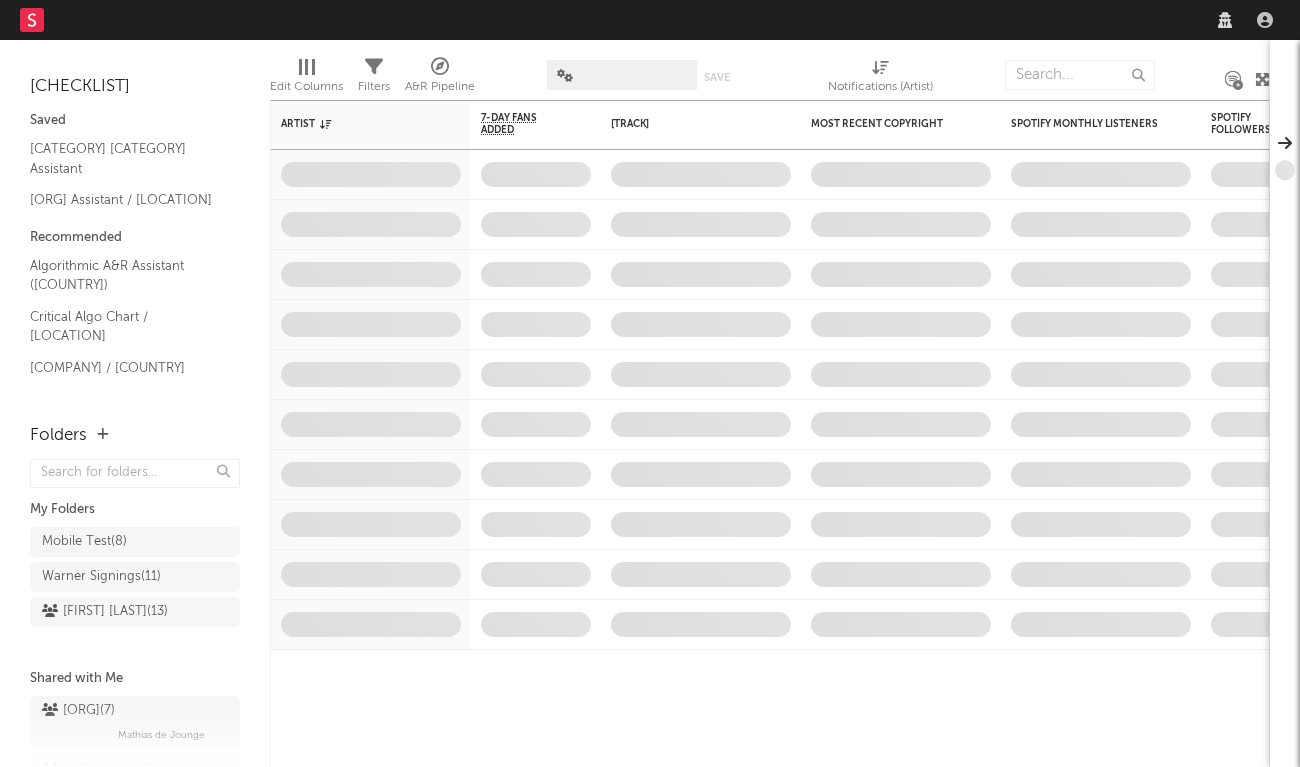scroll, scrollTop: 0, scrollLeft: 0, axis: both 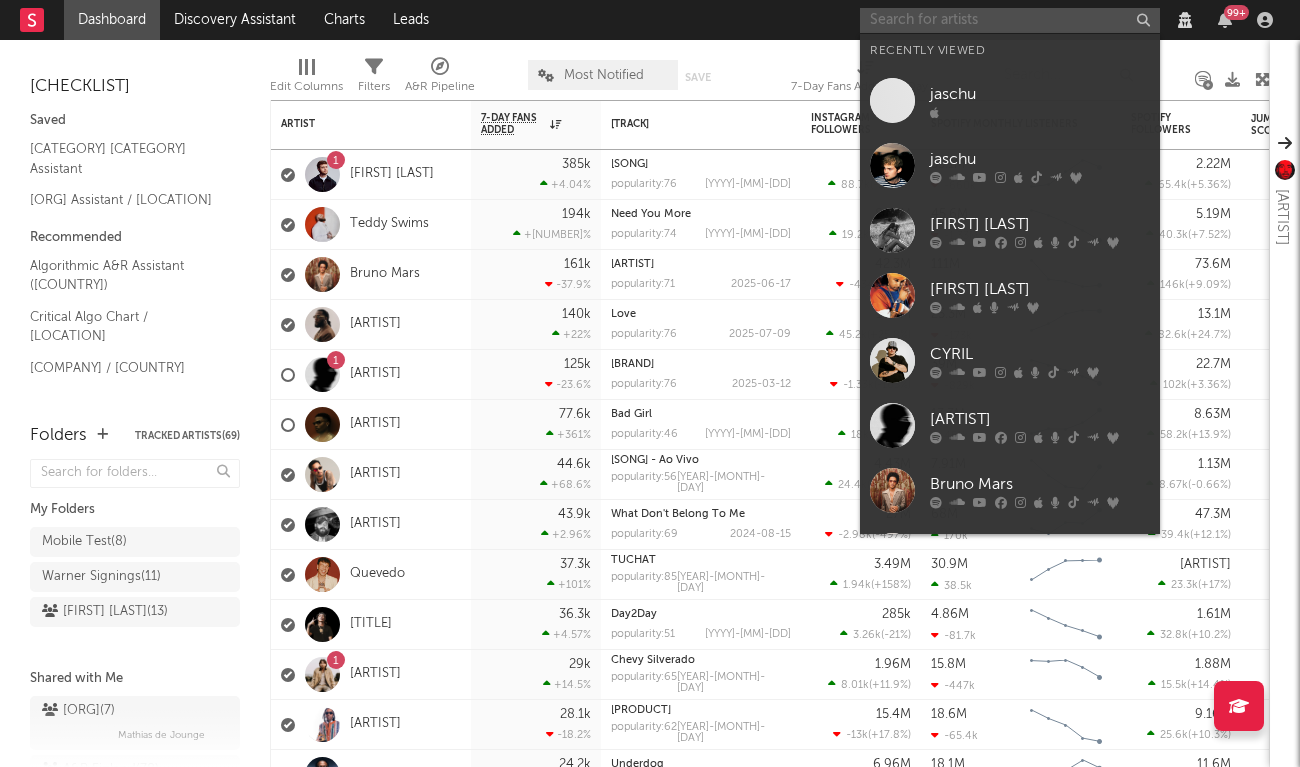 click at bounding box center (1010, 20) 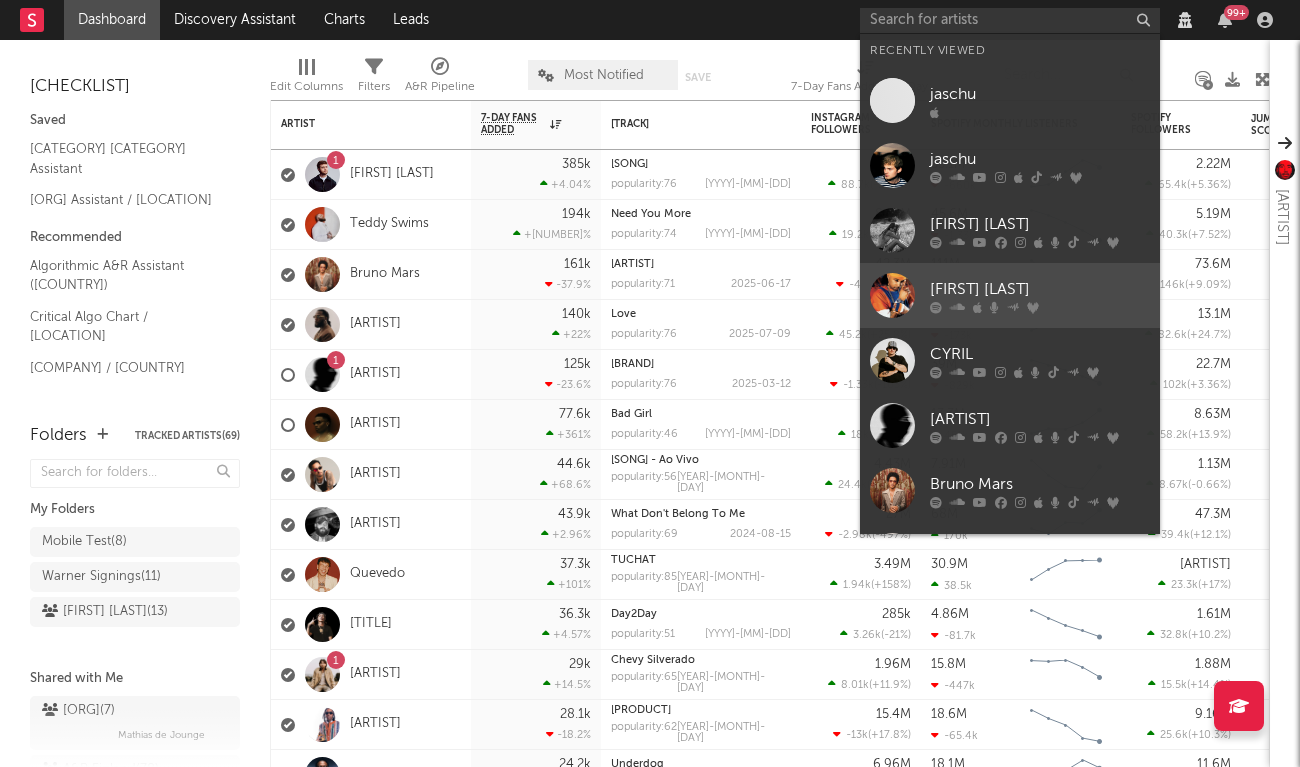 click on "[FIRST] [LAST]" at bounding box center [1040, 289] 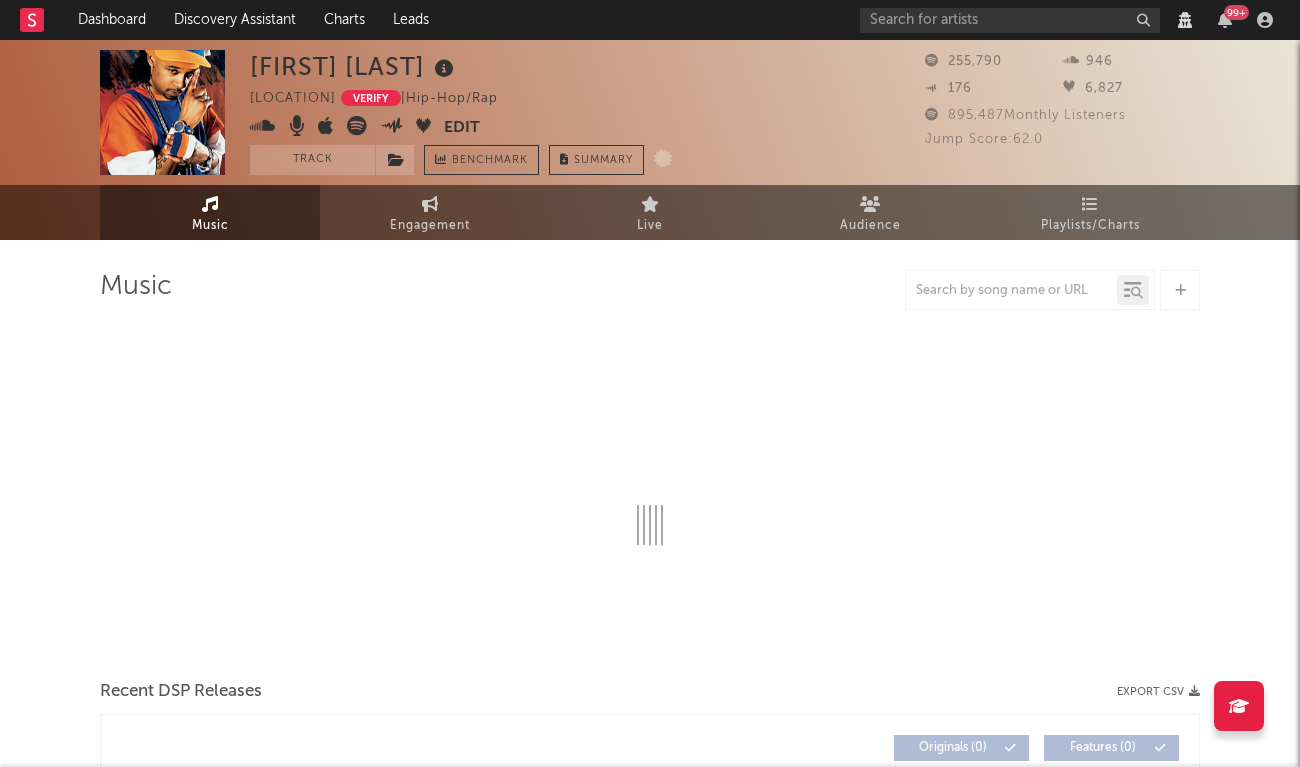 select on "View all" 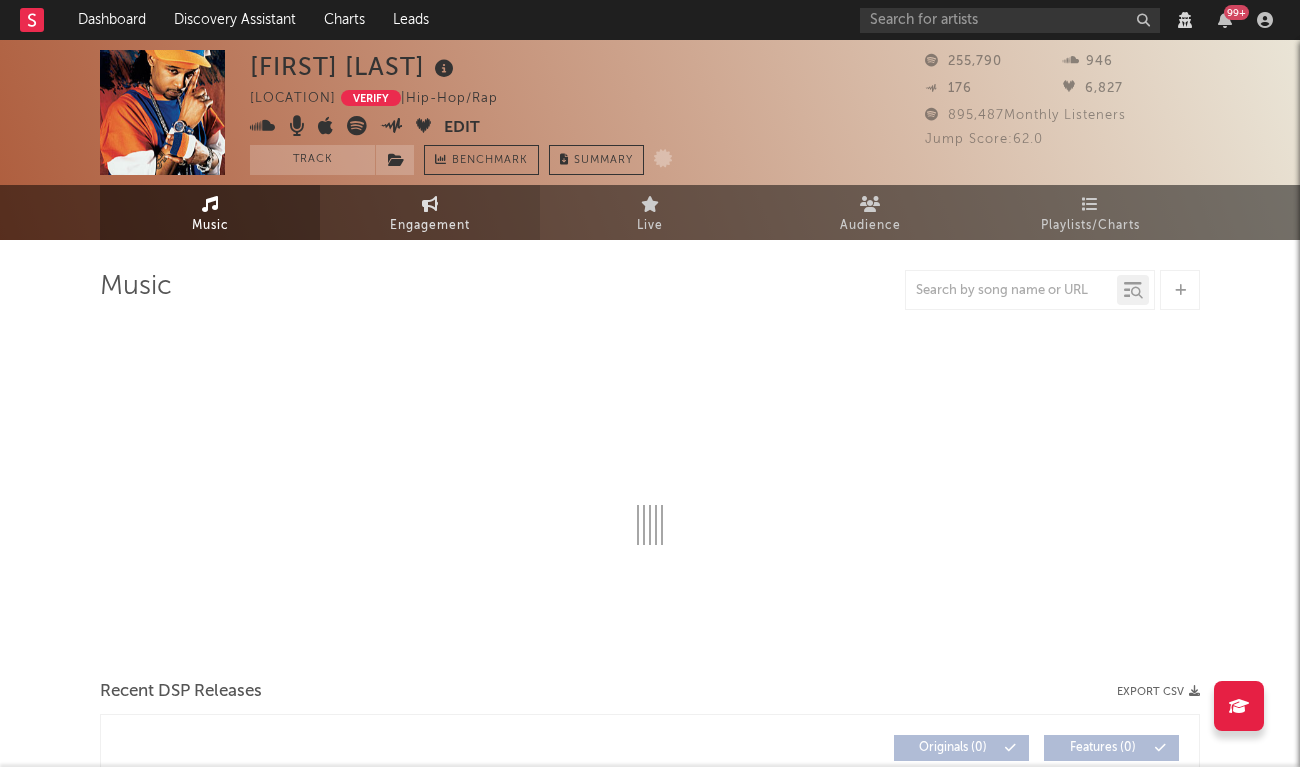 select on "6m" 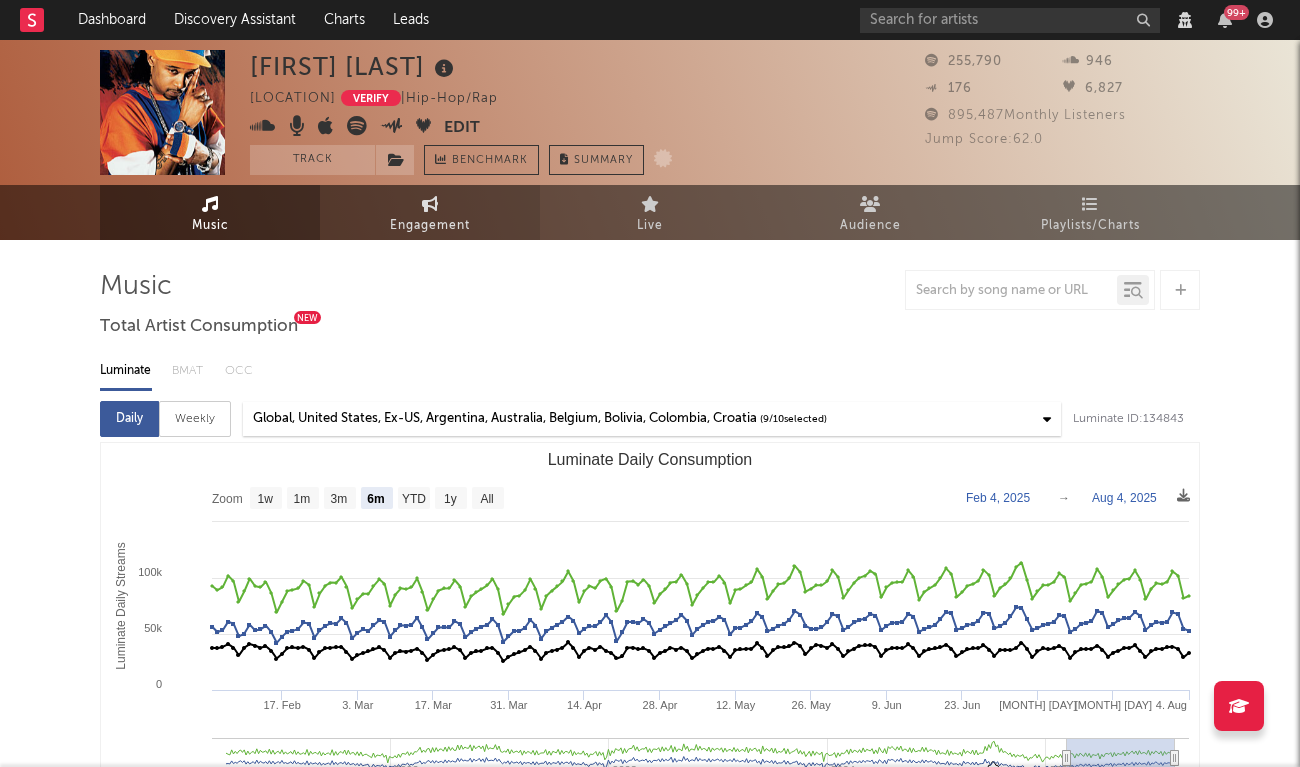 select on "View all" 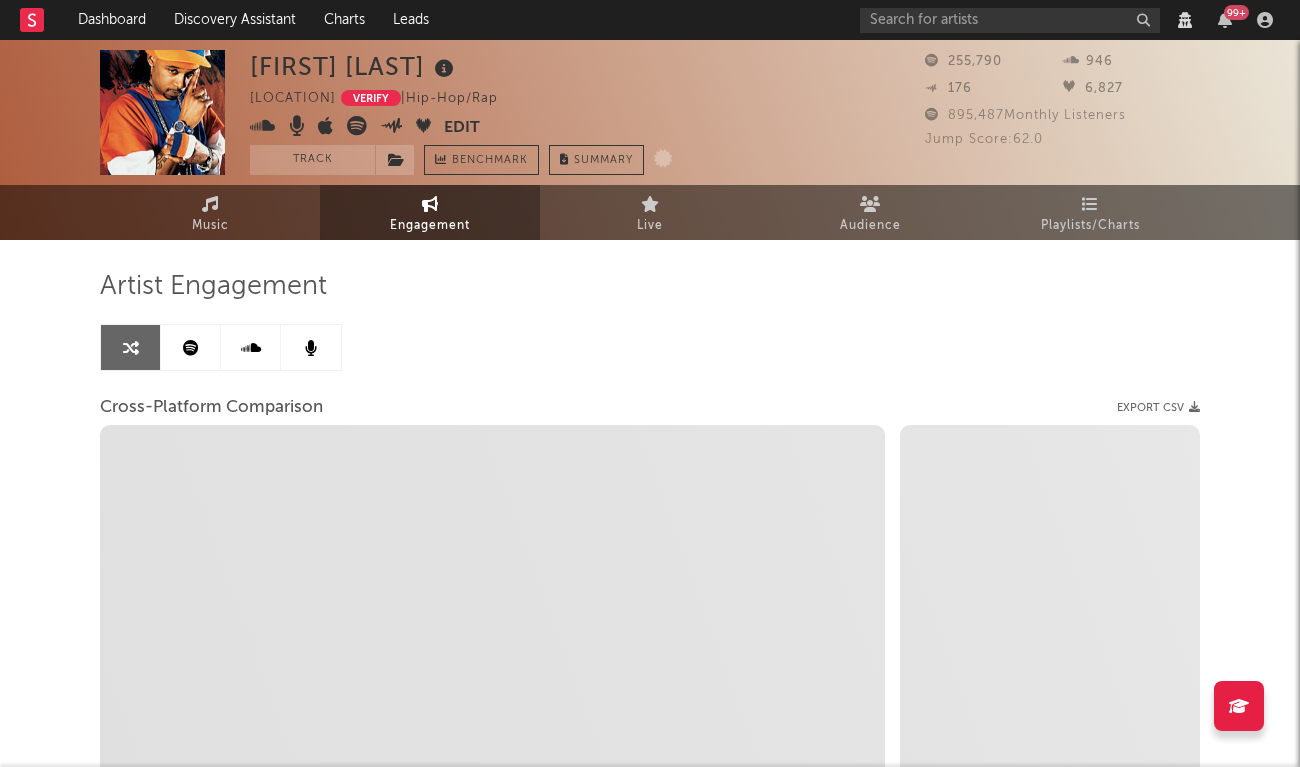 select on "1w" 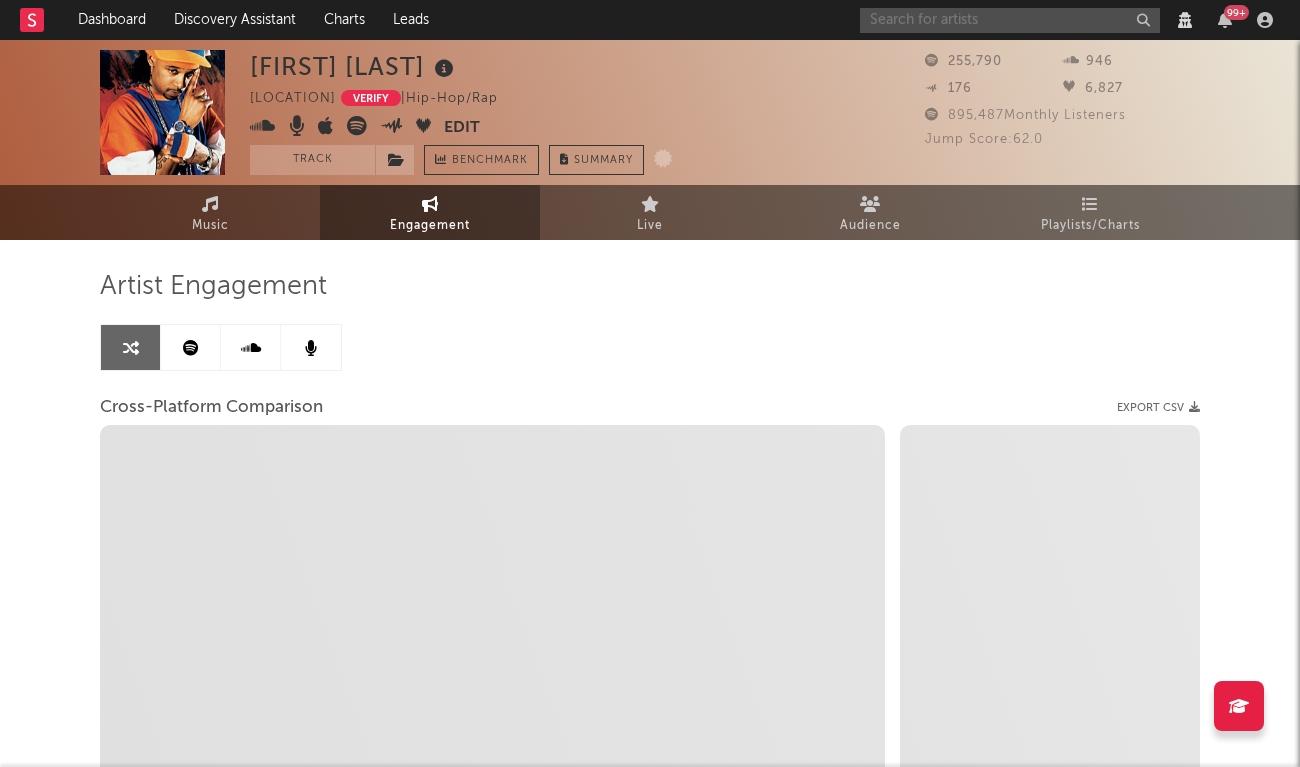 click at bounding box center (1010, 20) 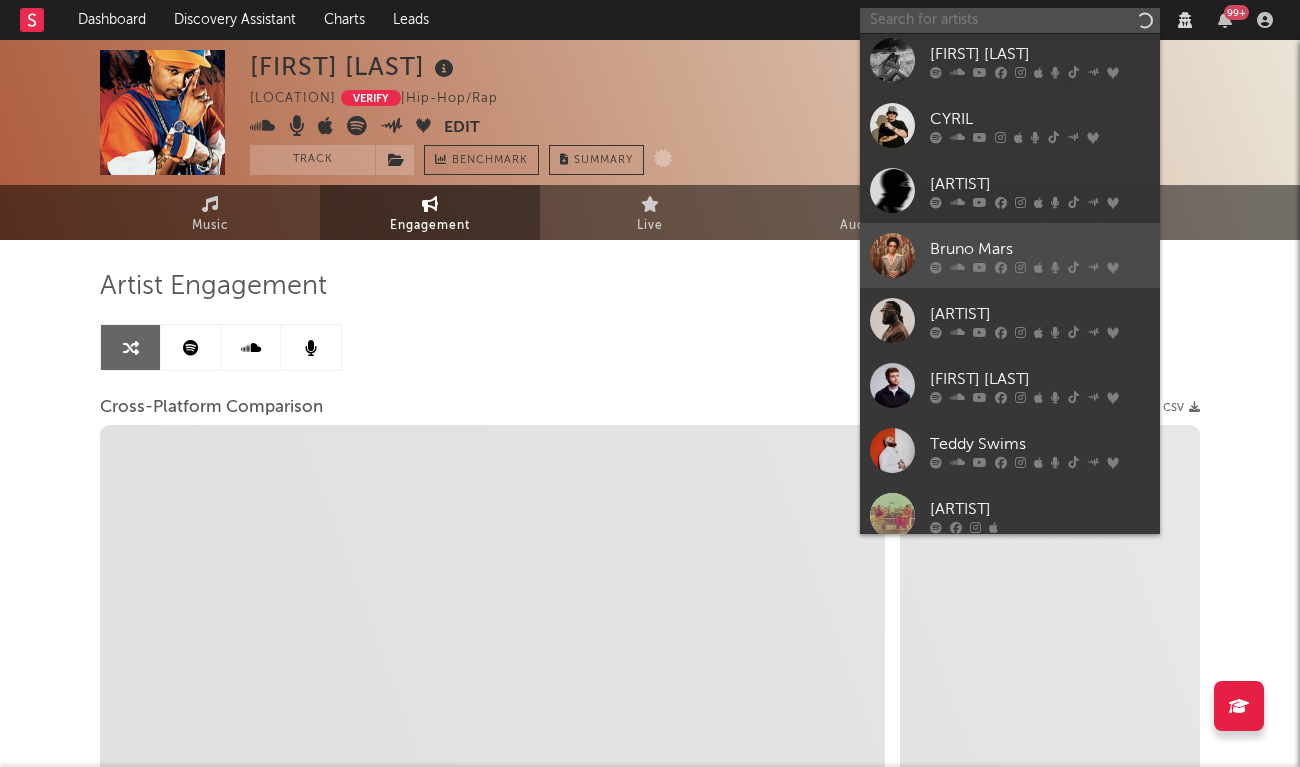 scroll, scrollTop: 184, scrollLeft: 0, axis: vertical 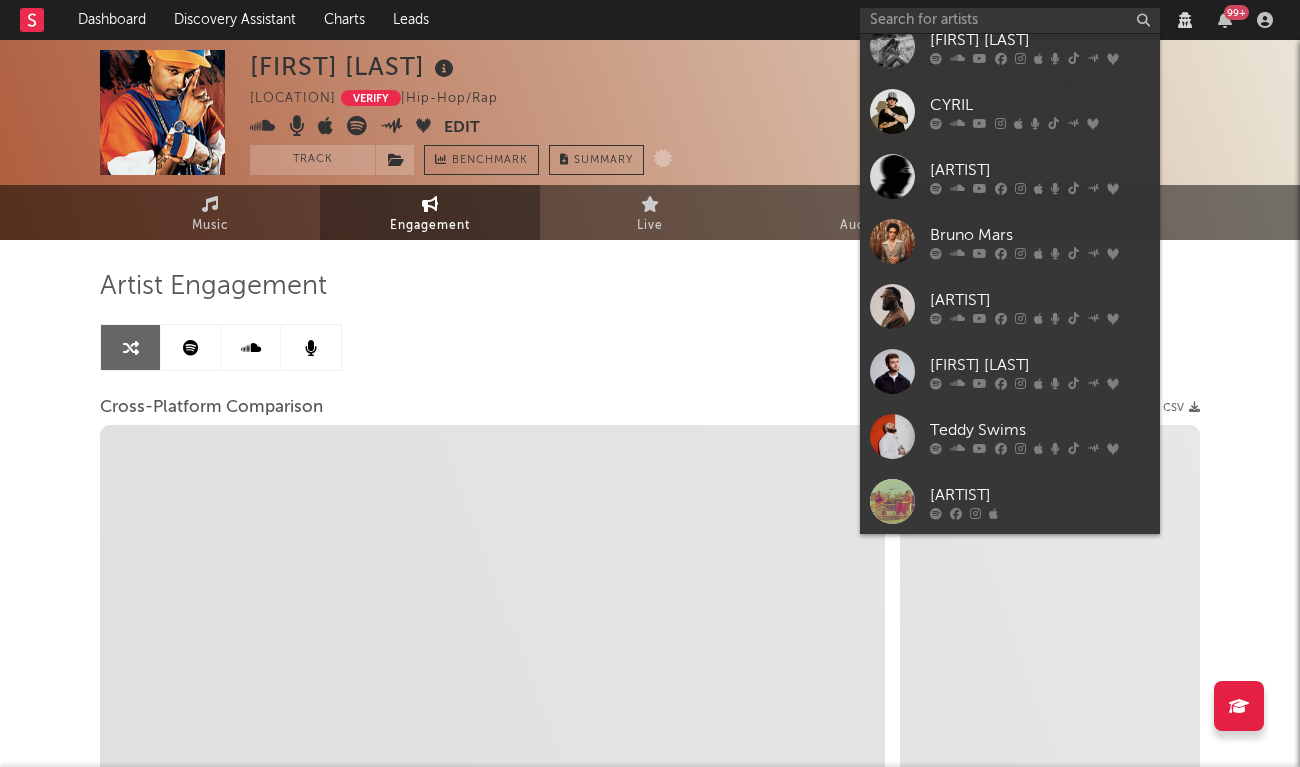 click on "CYRIL" at bounding box center [1040, 105] 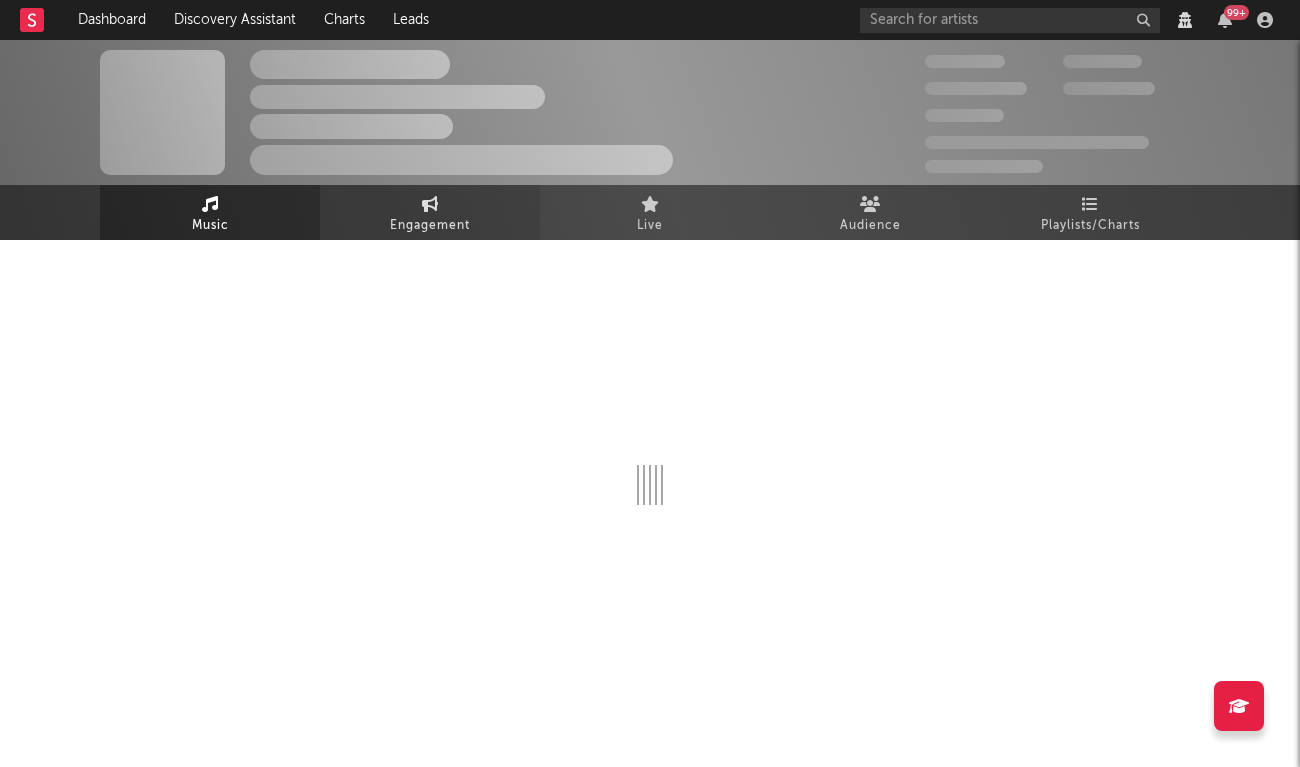 click on "Engagement" at bounding box center (430, 226) 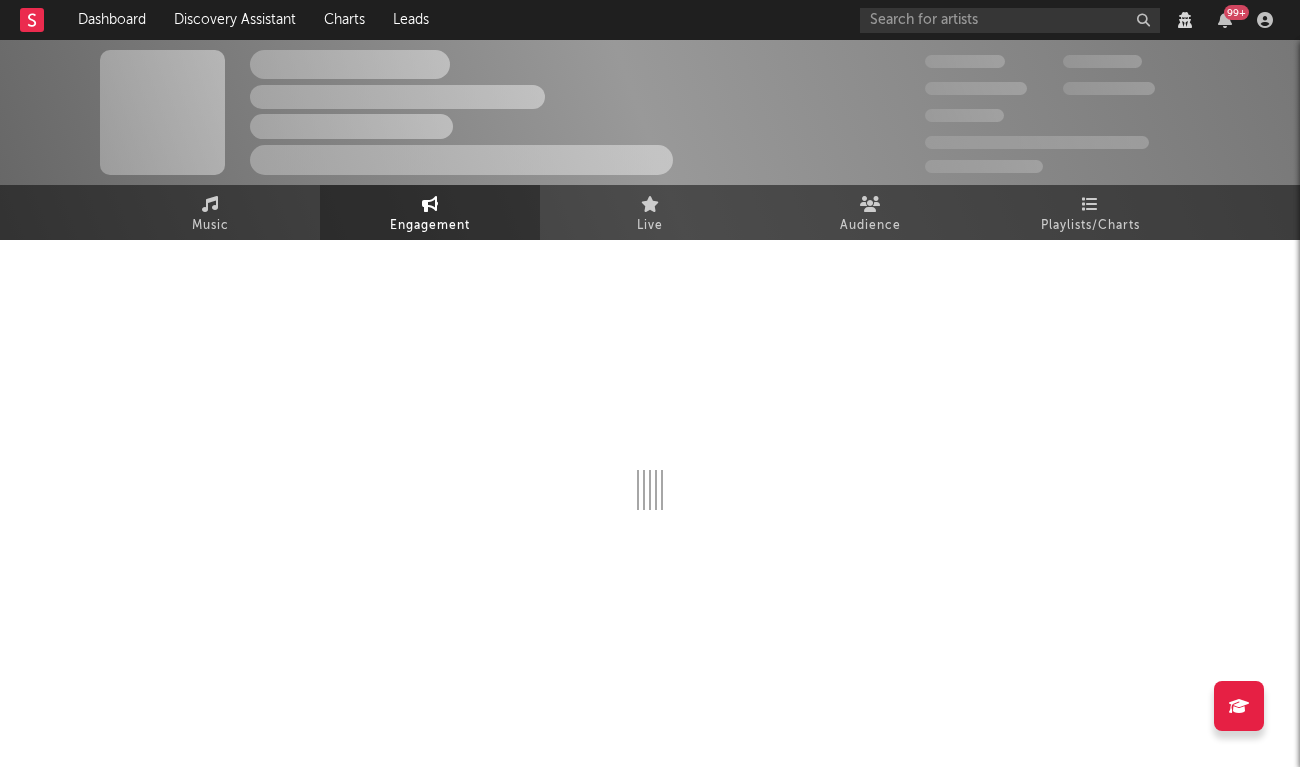 select on "1w" 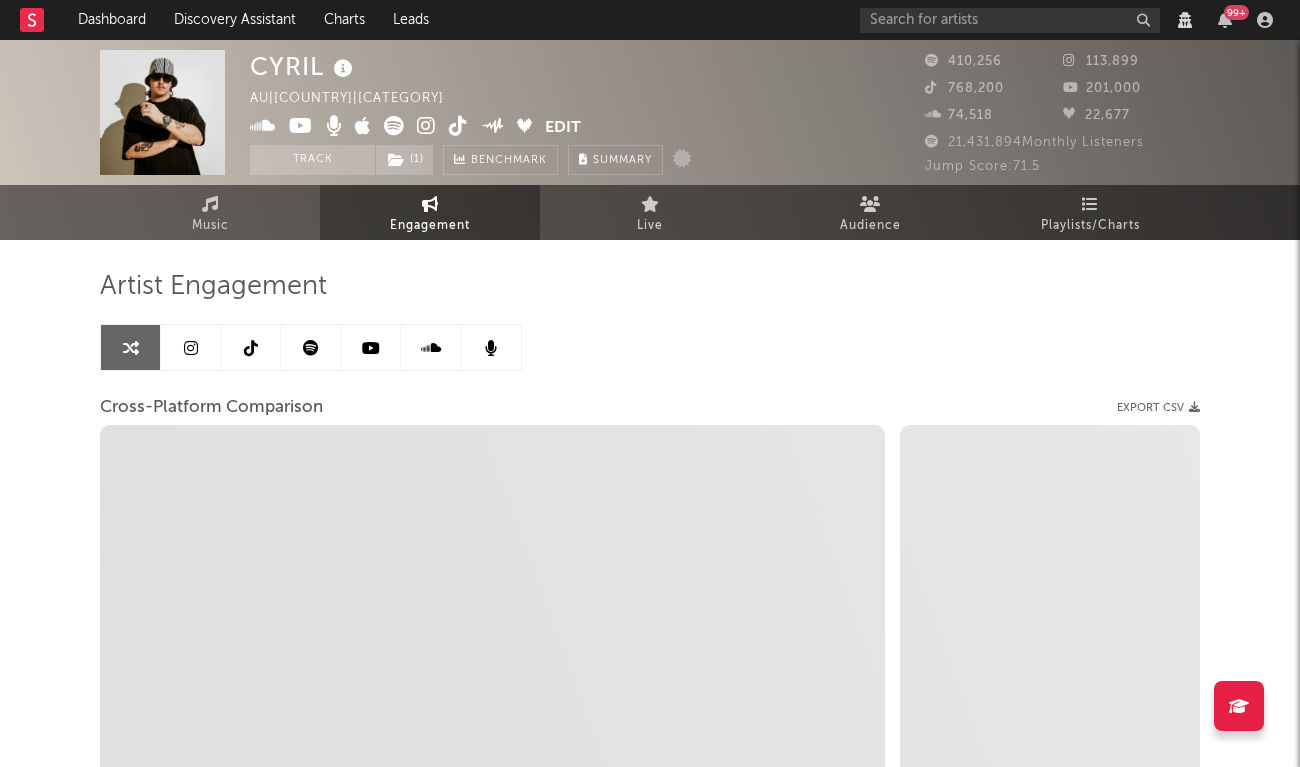 click at bounding box center (251, 347) 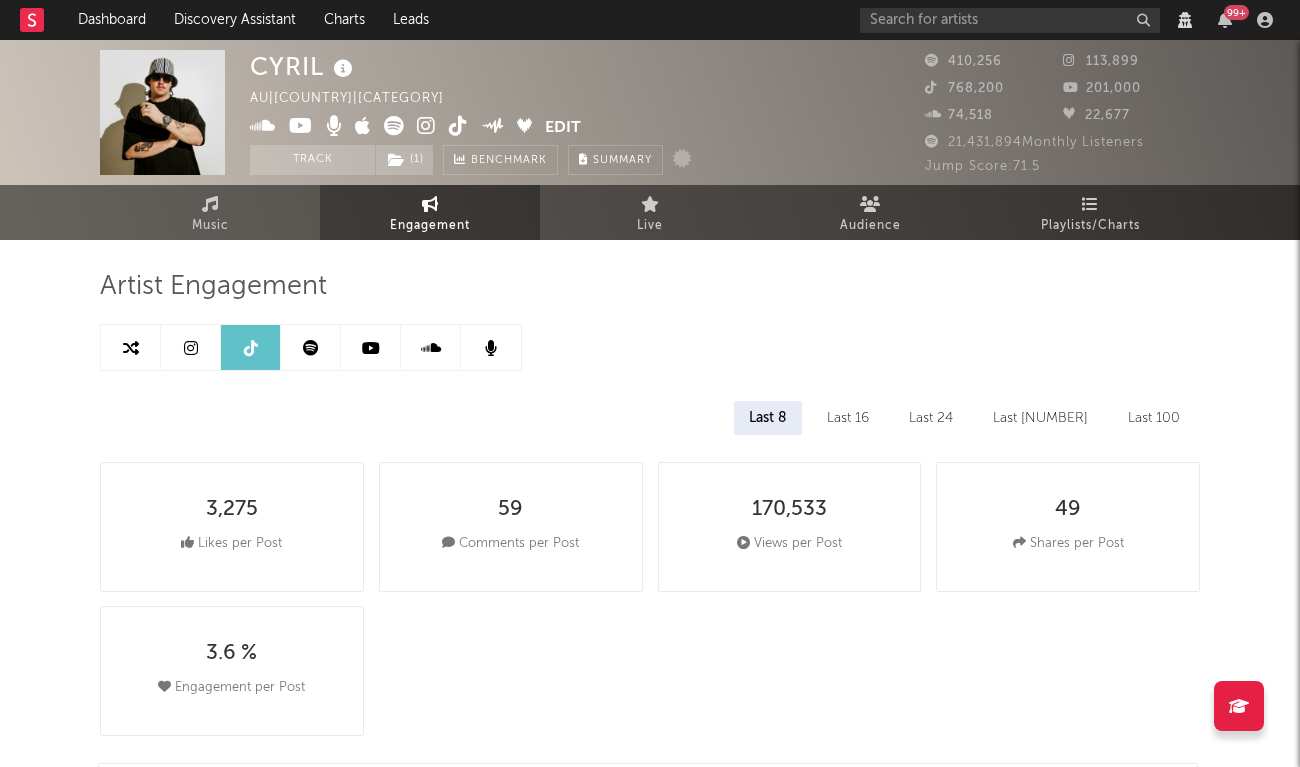 select on "6m" 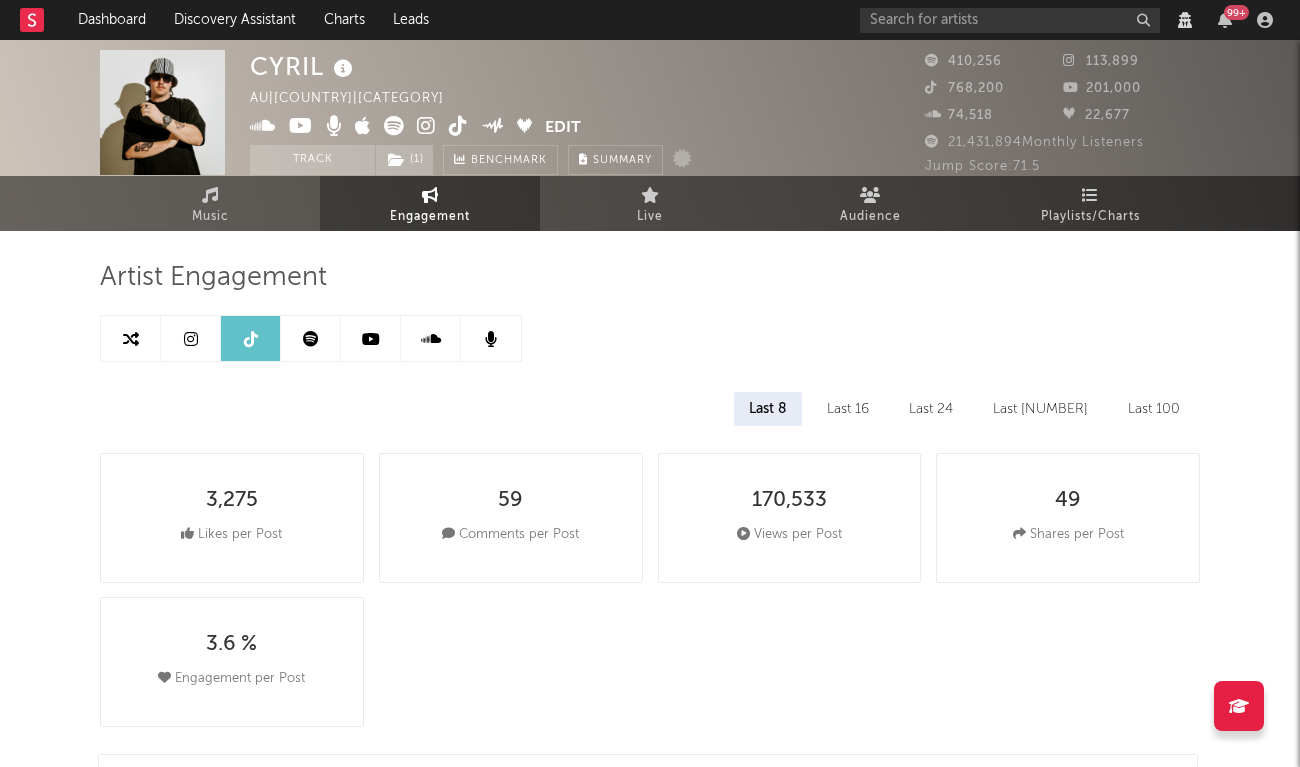 scroll, scrollTop: 0, scrollLeft: 0, axis: both 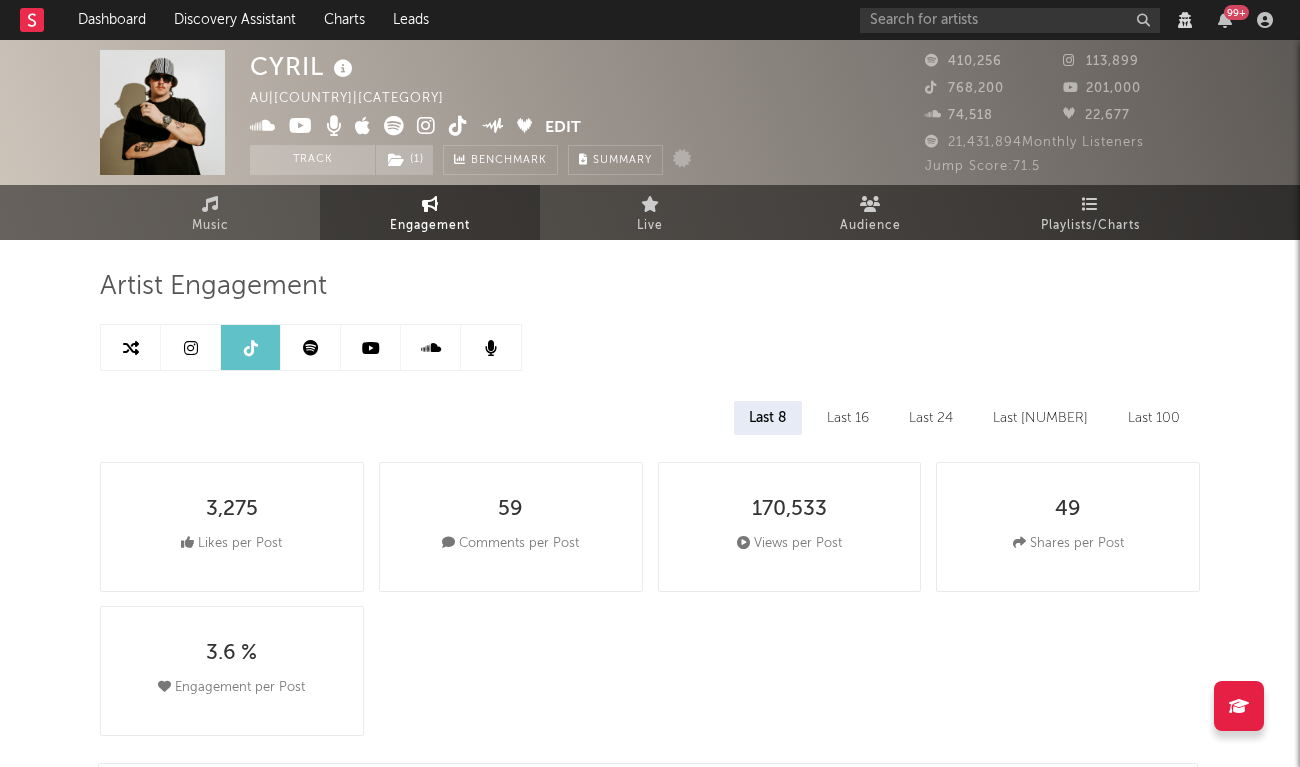 drag, startPoint x: 896, startPoint y: 414, endPoint x: 930, endPoint y: 417, distance: 34.132095 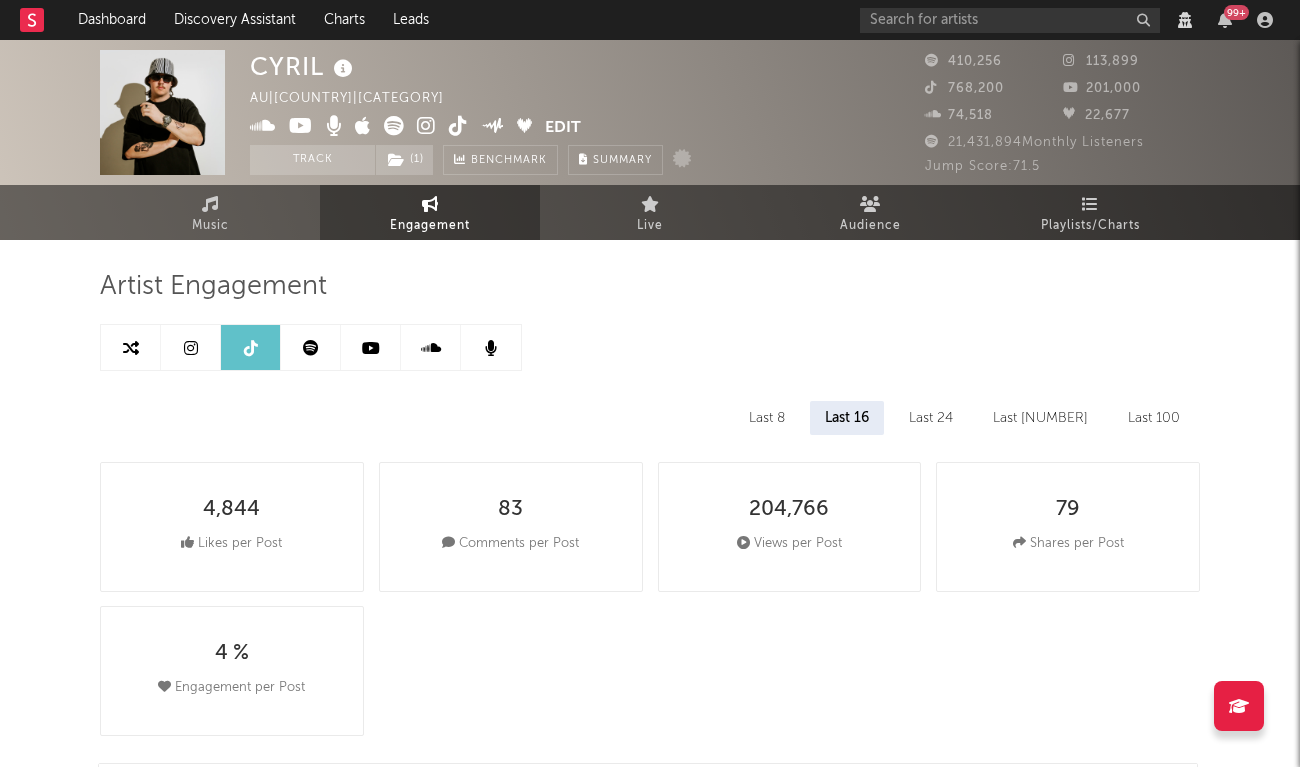 click on "Last 24" at bounding box center [931, 418] 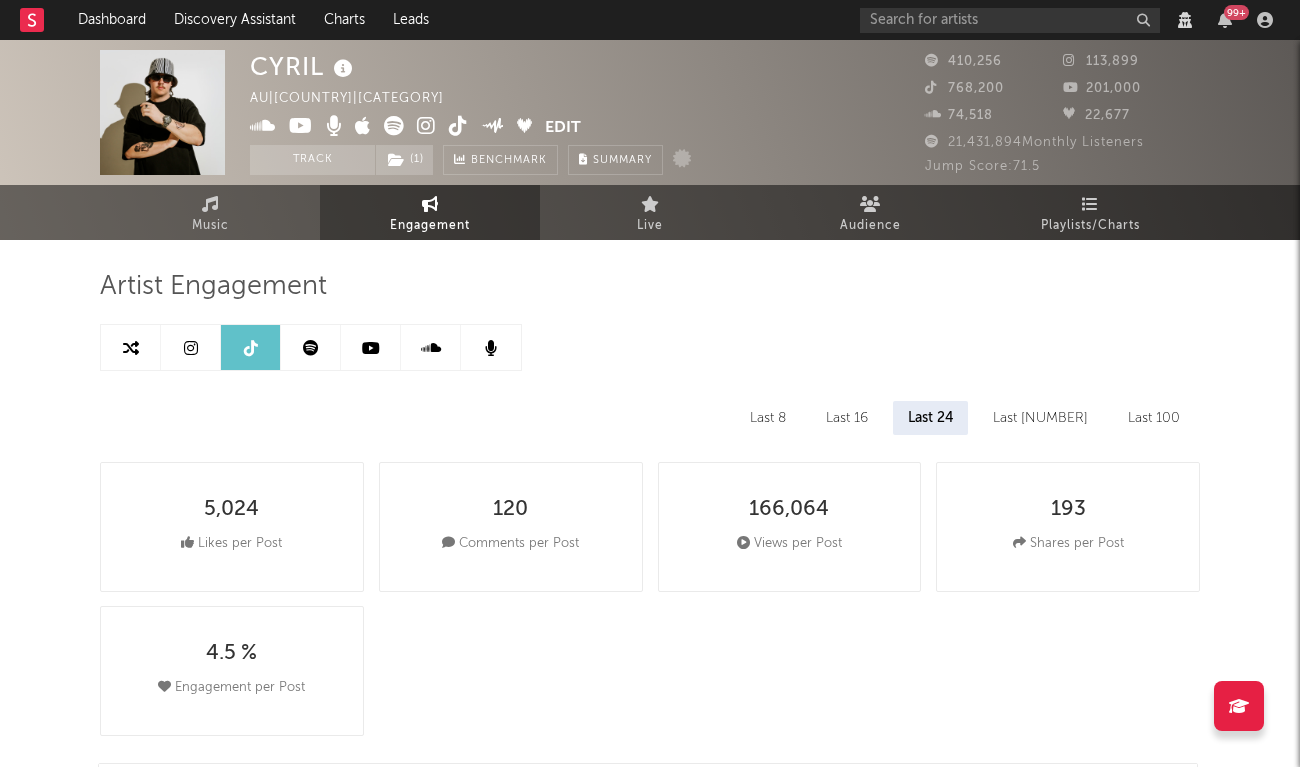 click on "Last [NUMBER]" at bounding box center (1040, 418) 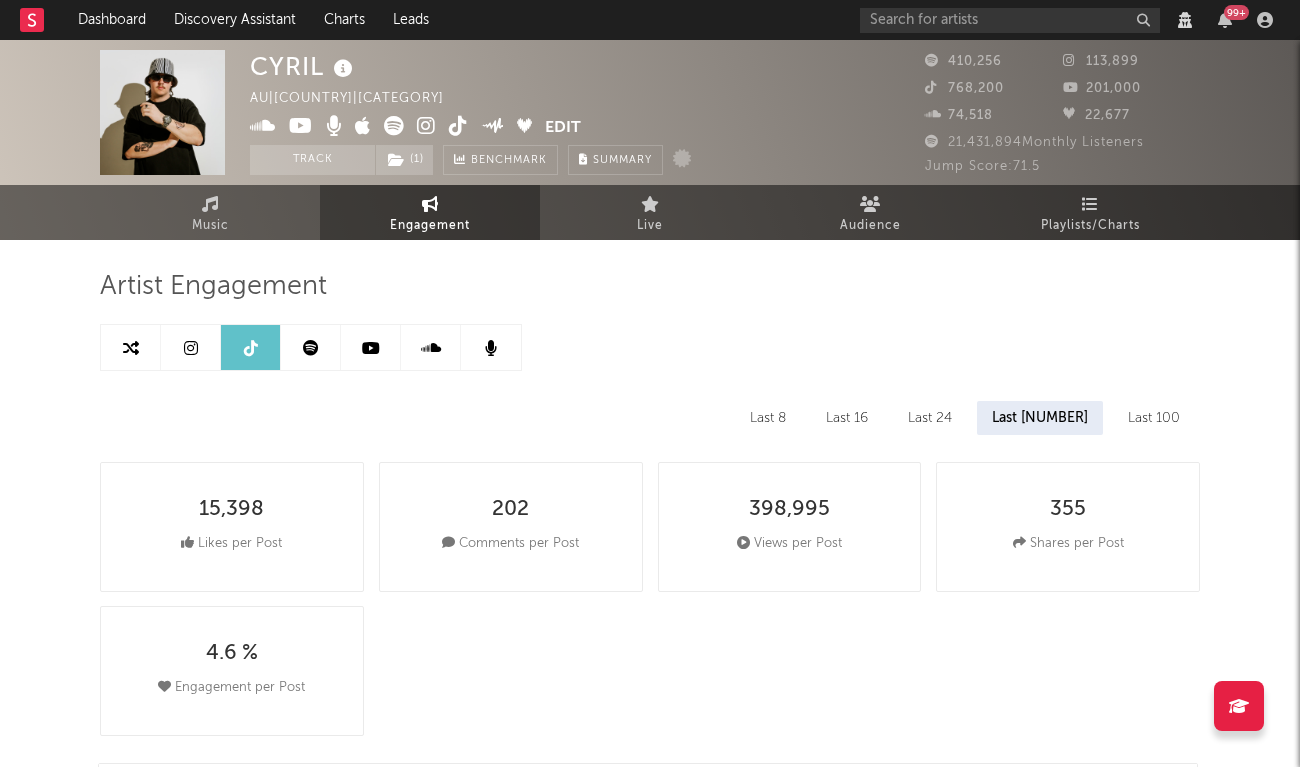click on "Last 100" at bounding box center [1154, 418] 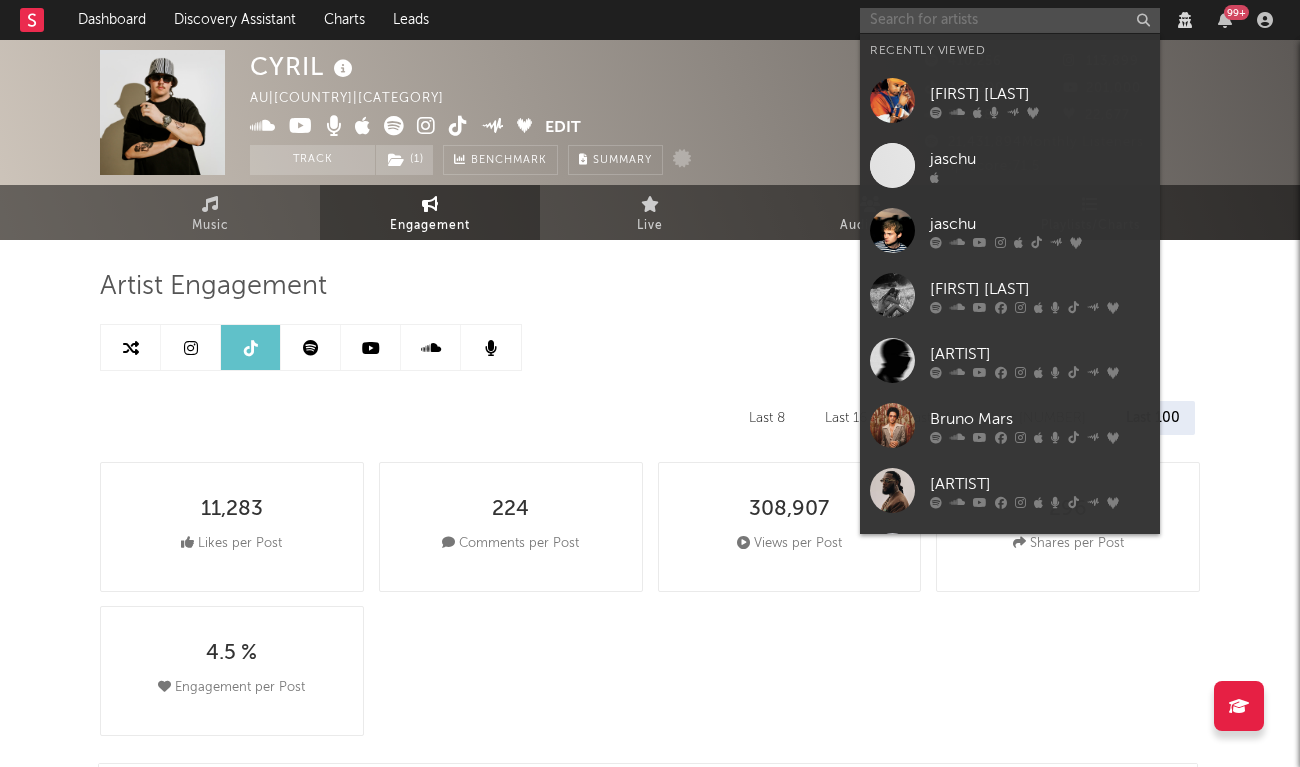 drag, startPoint x: 1024, startPoint y: 21, endPoint x: 1017, endPoint y: 29, distance: 10.630146 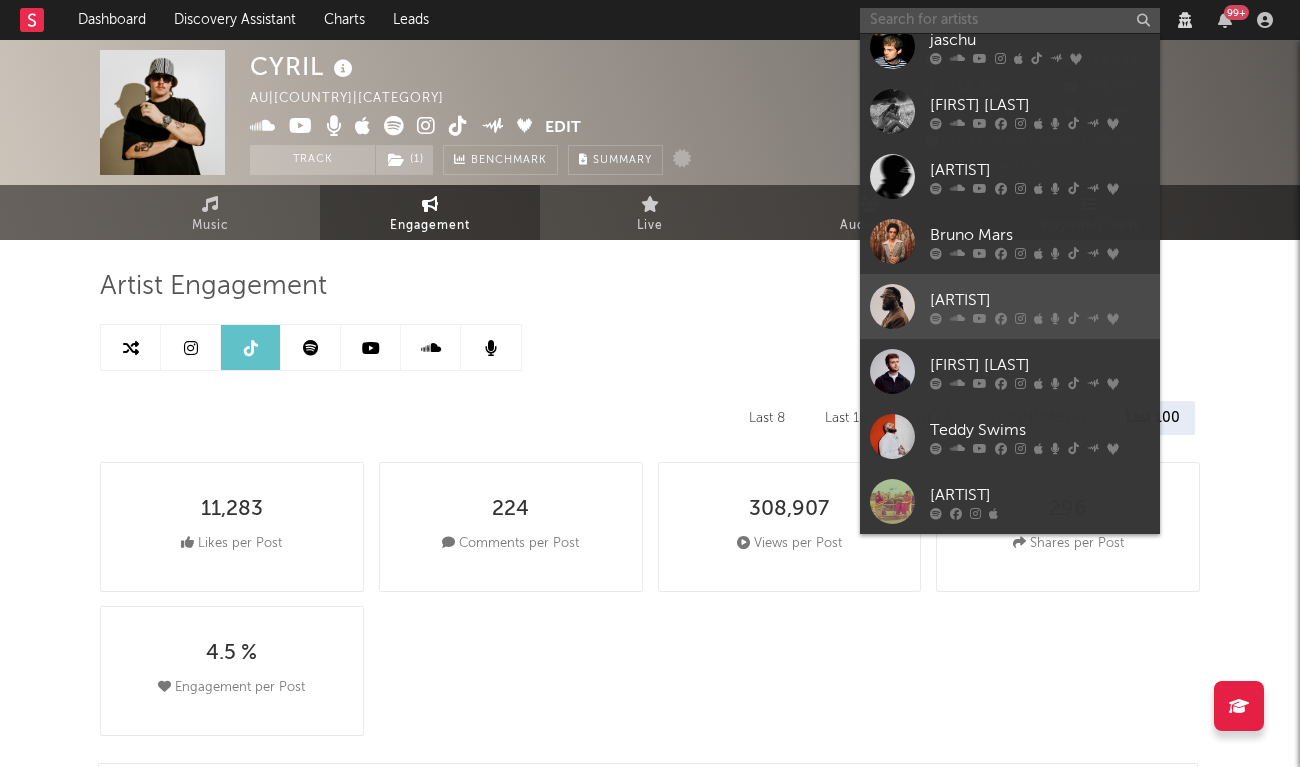 scroll, scrollTop: 187, scrollLeft: 0, axis: vertical 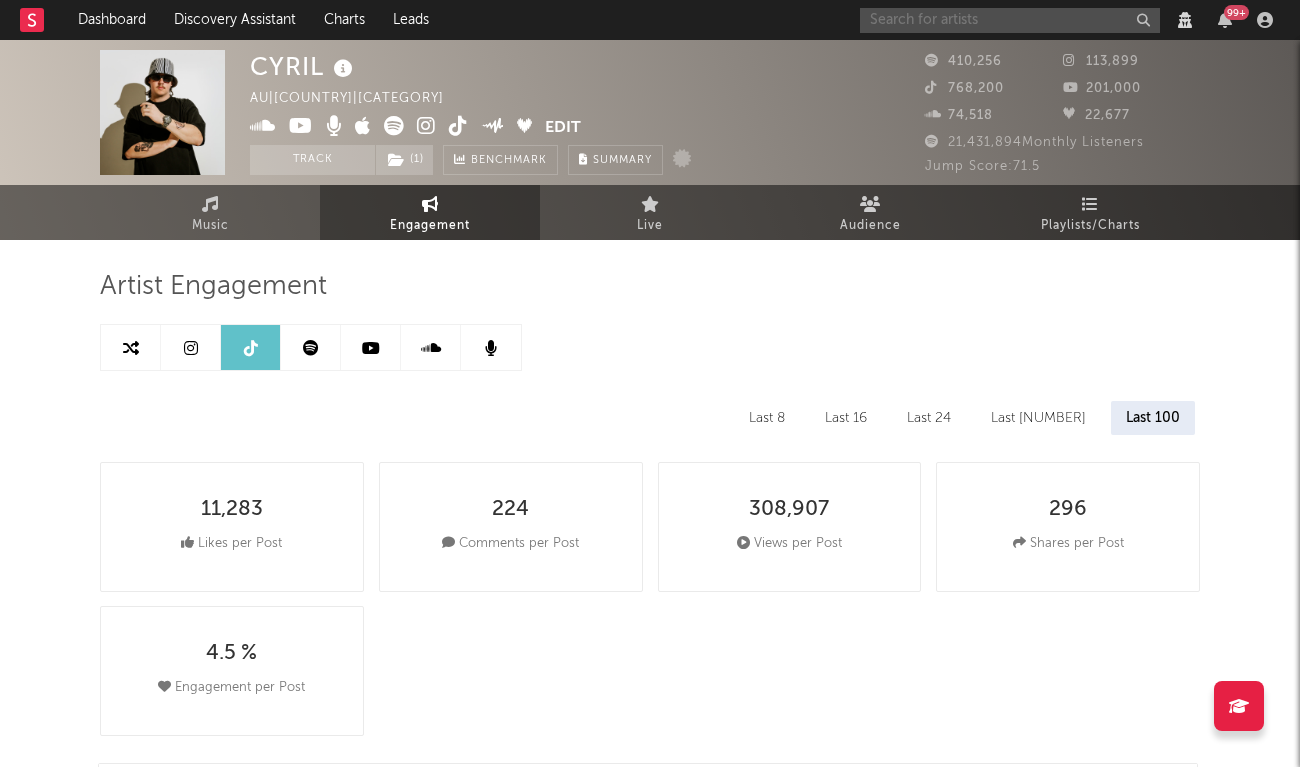 click at bounding box center [1010, 20] 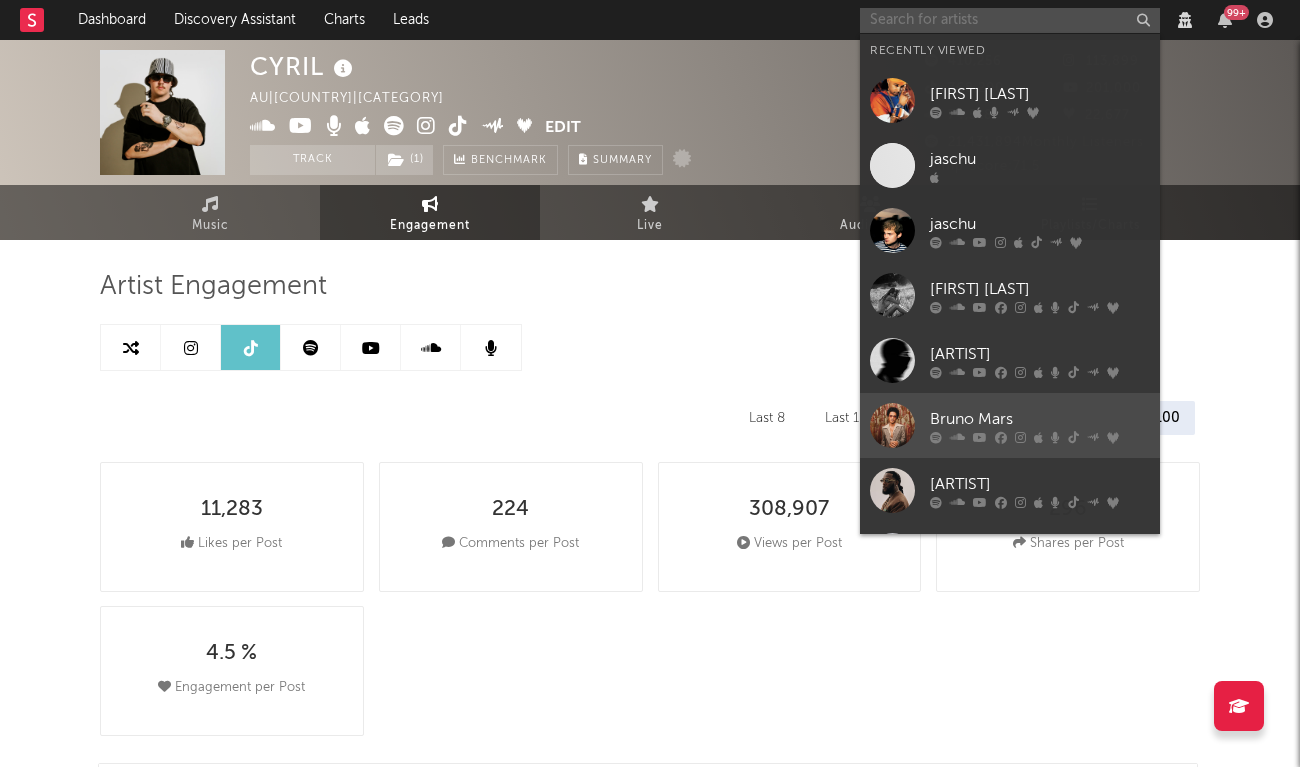 scroll, scrollTop: 5, scrollLeft: 0, axis: vertical 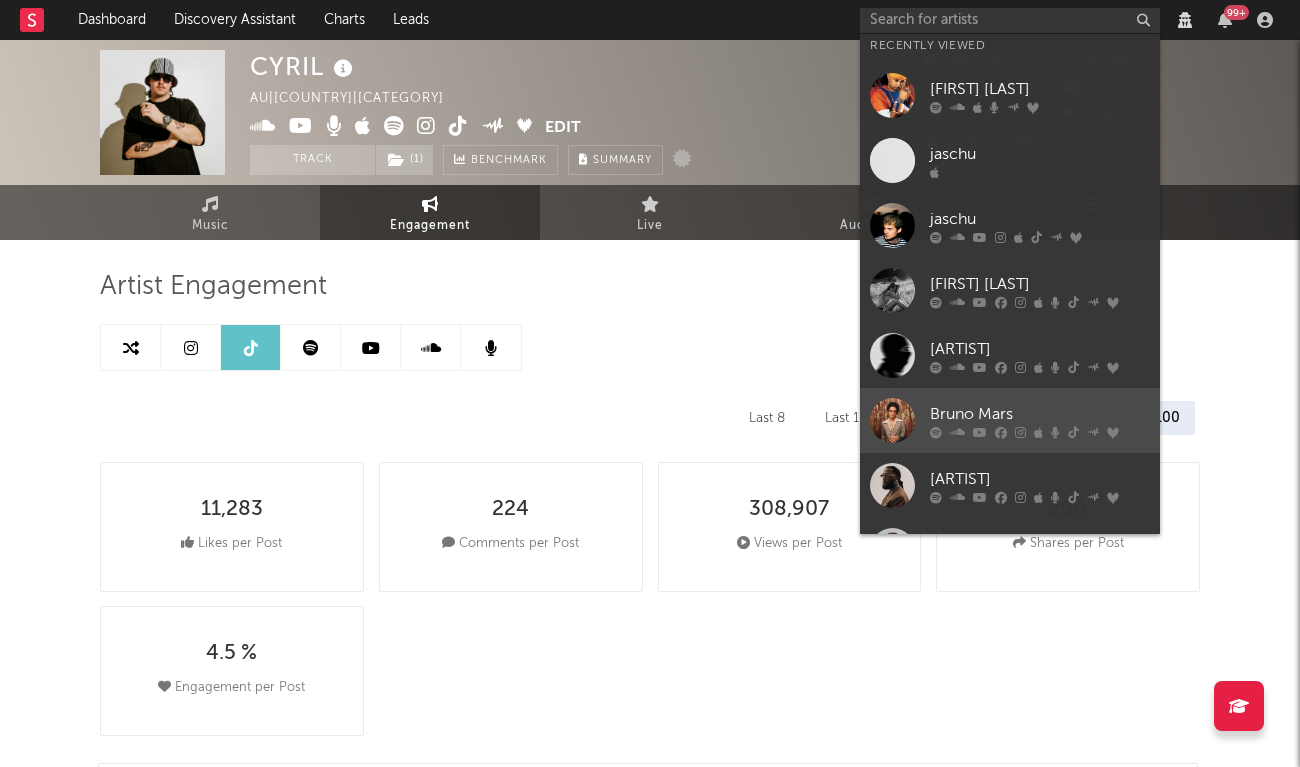 click on "Bruno Mars" at bounding box center [1040, 414] 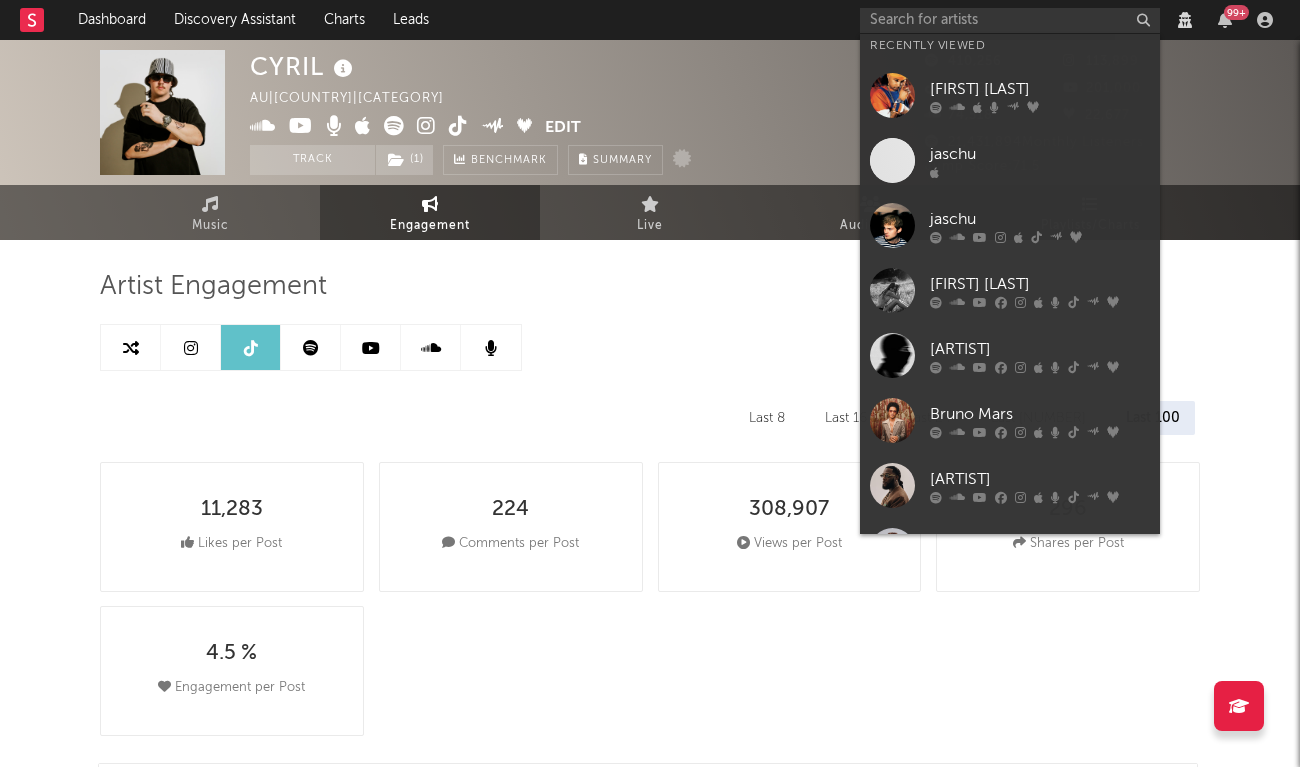 scroll, scrollTop: 0, scrollLeft: 0, axis: both 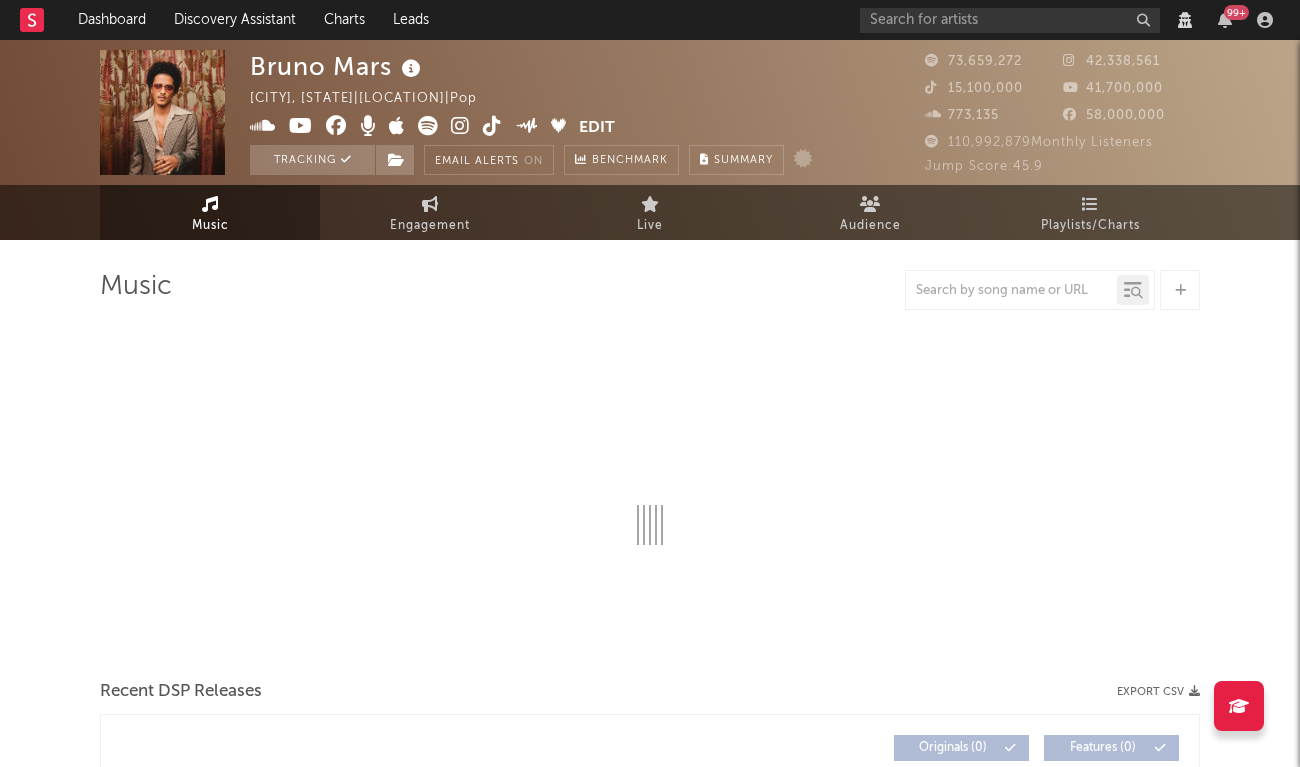select on "View all" 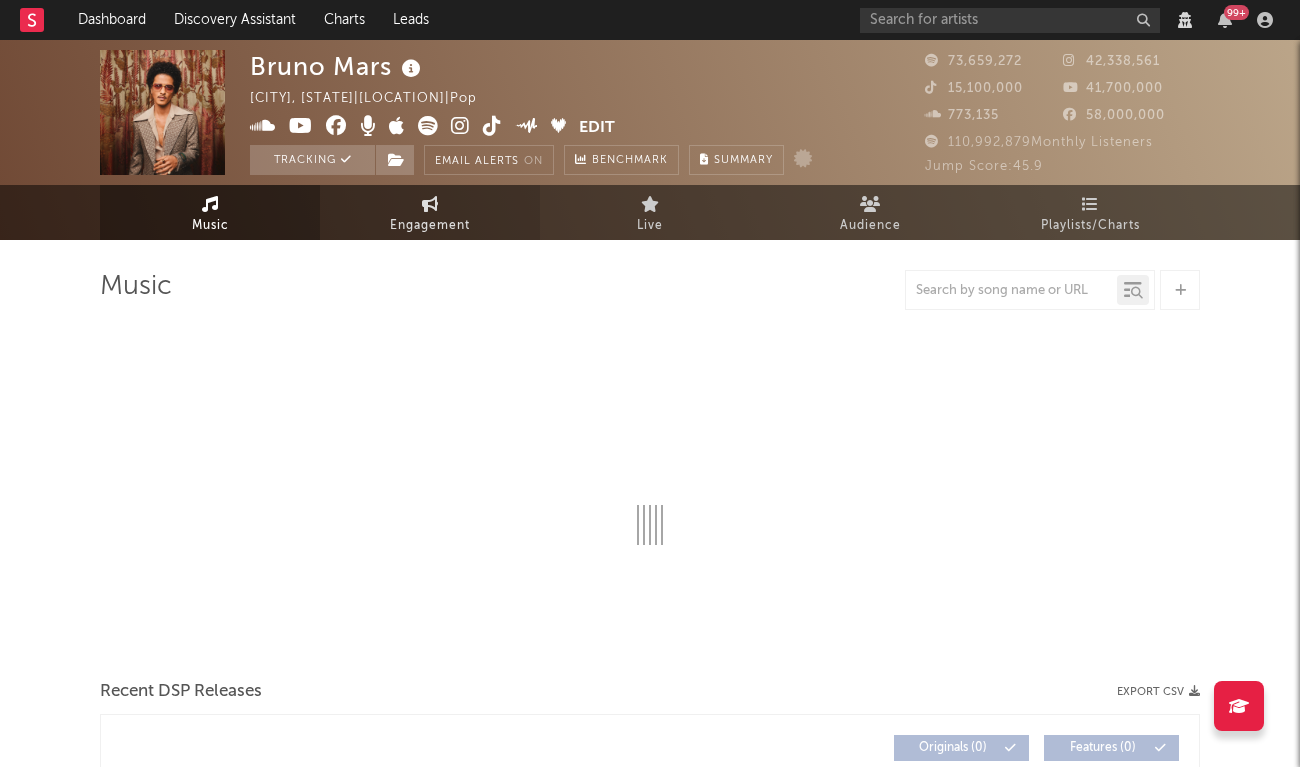 select on "View all" 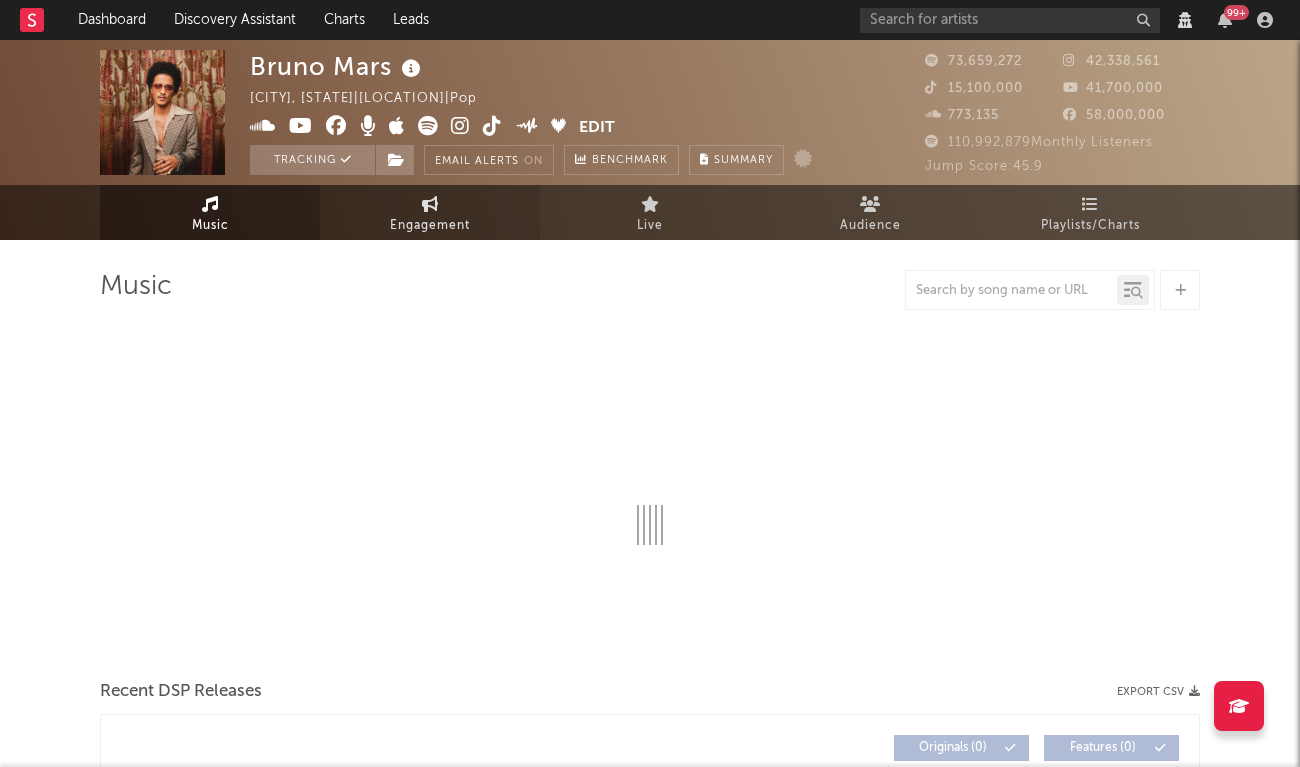 select on "View all" 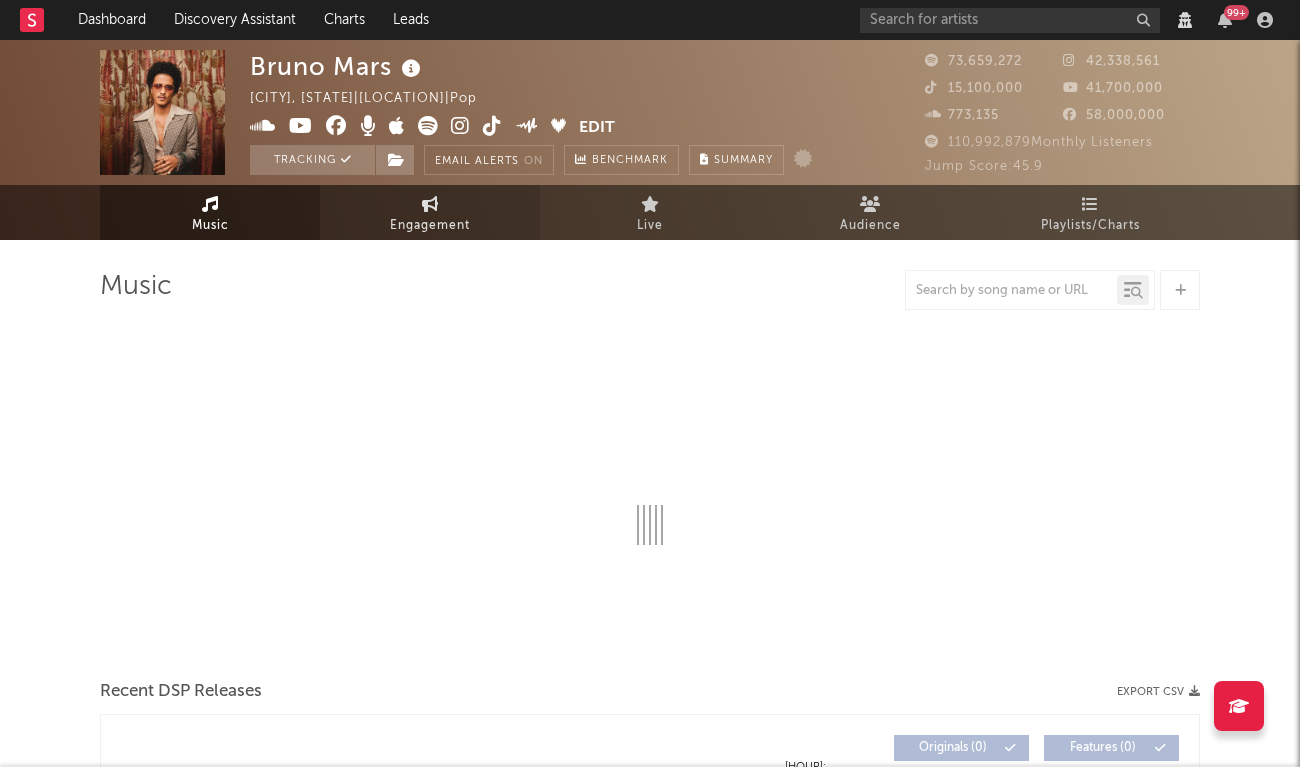 click on "Engagement" at bounding box center (430, 226) 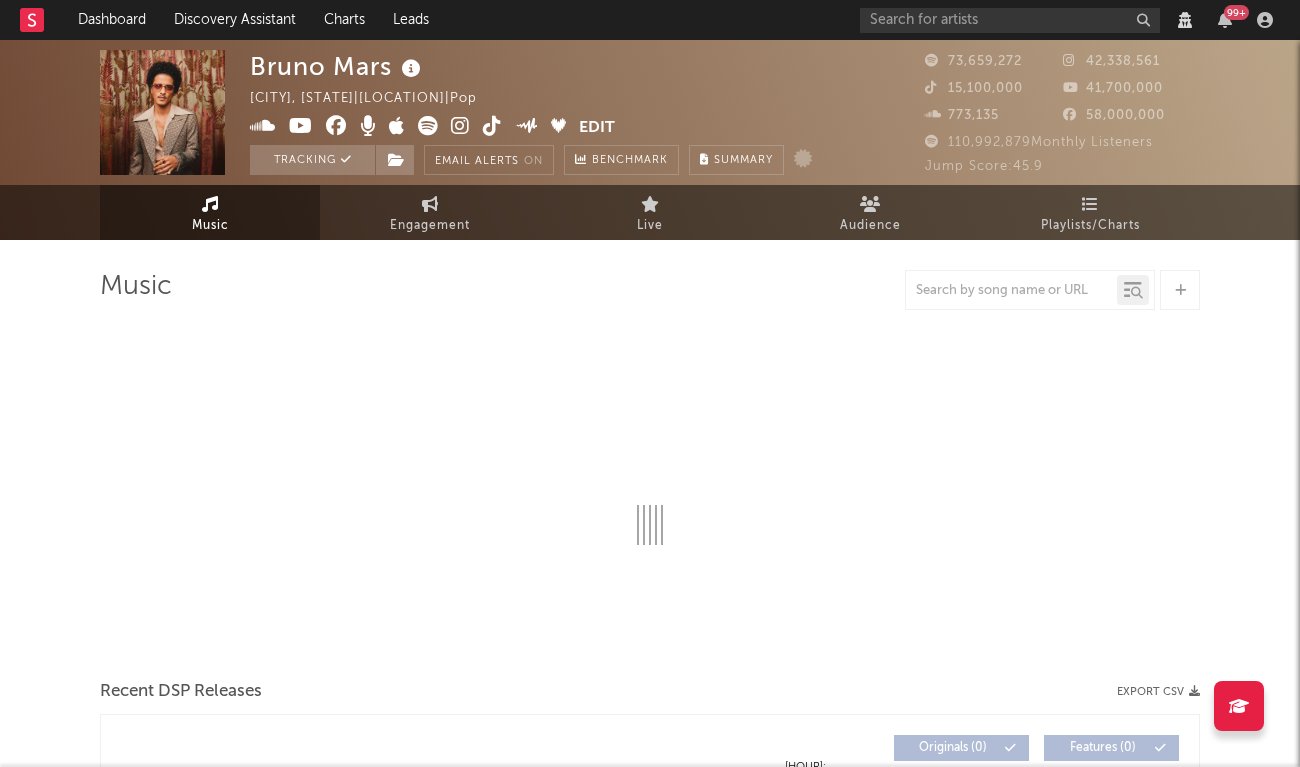 select on "1w" 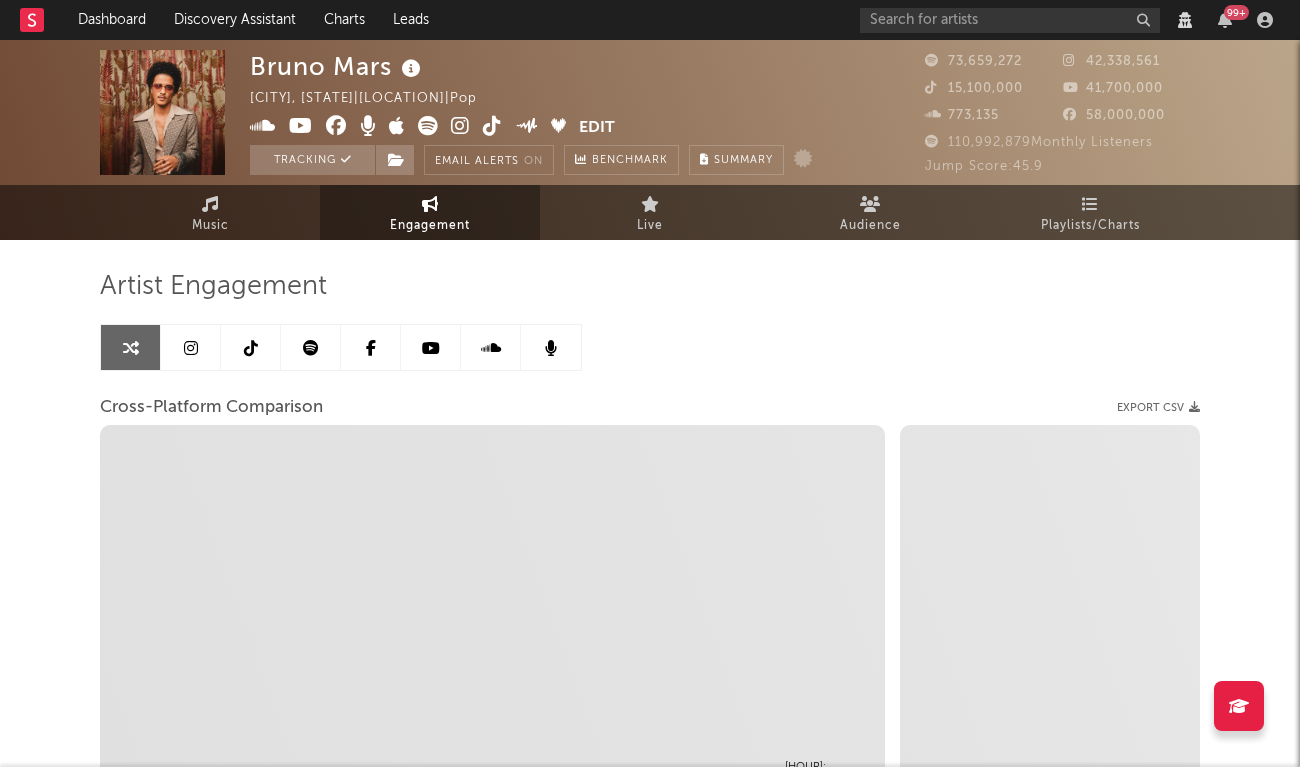 click at bounding box center (251, 347) 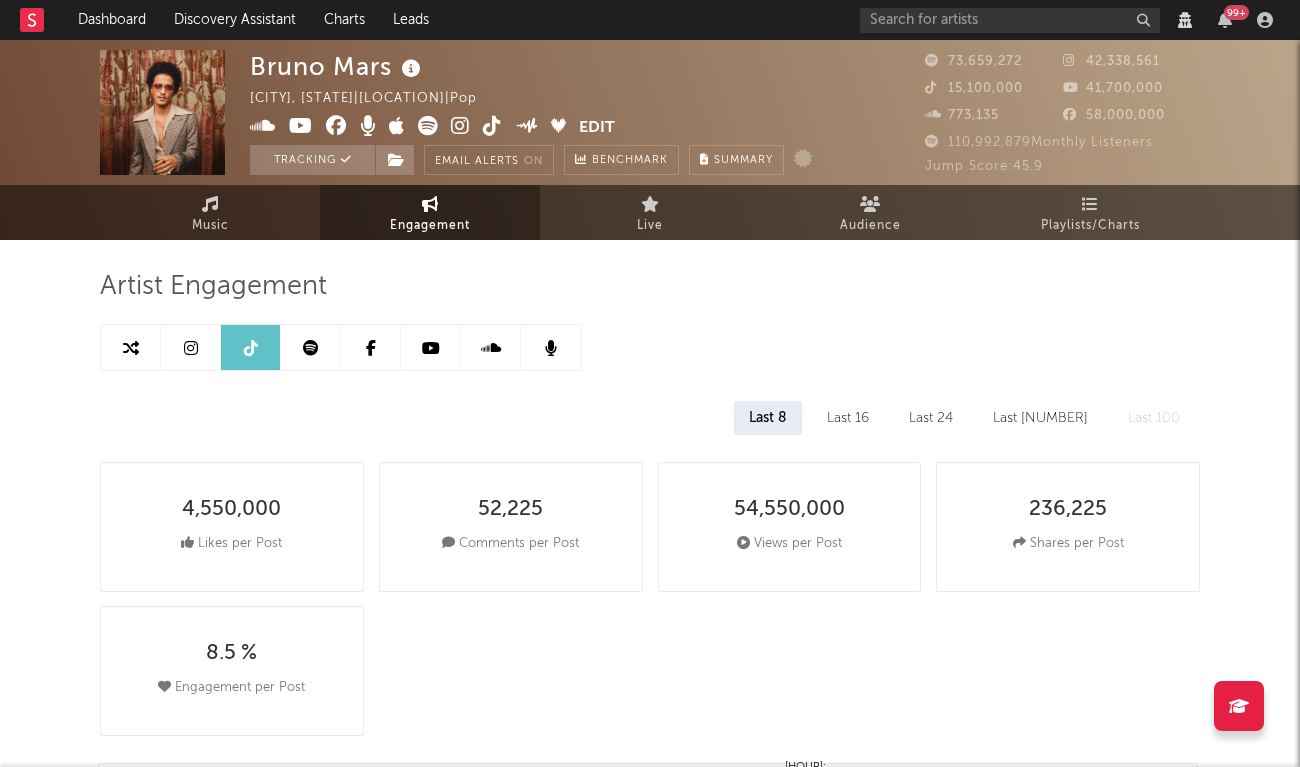 select on "6m" 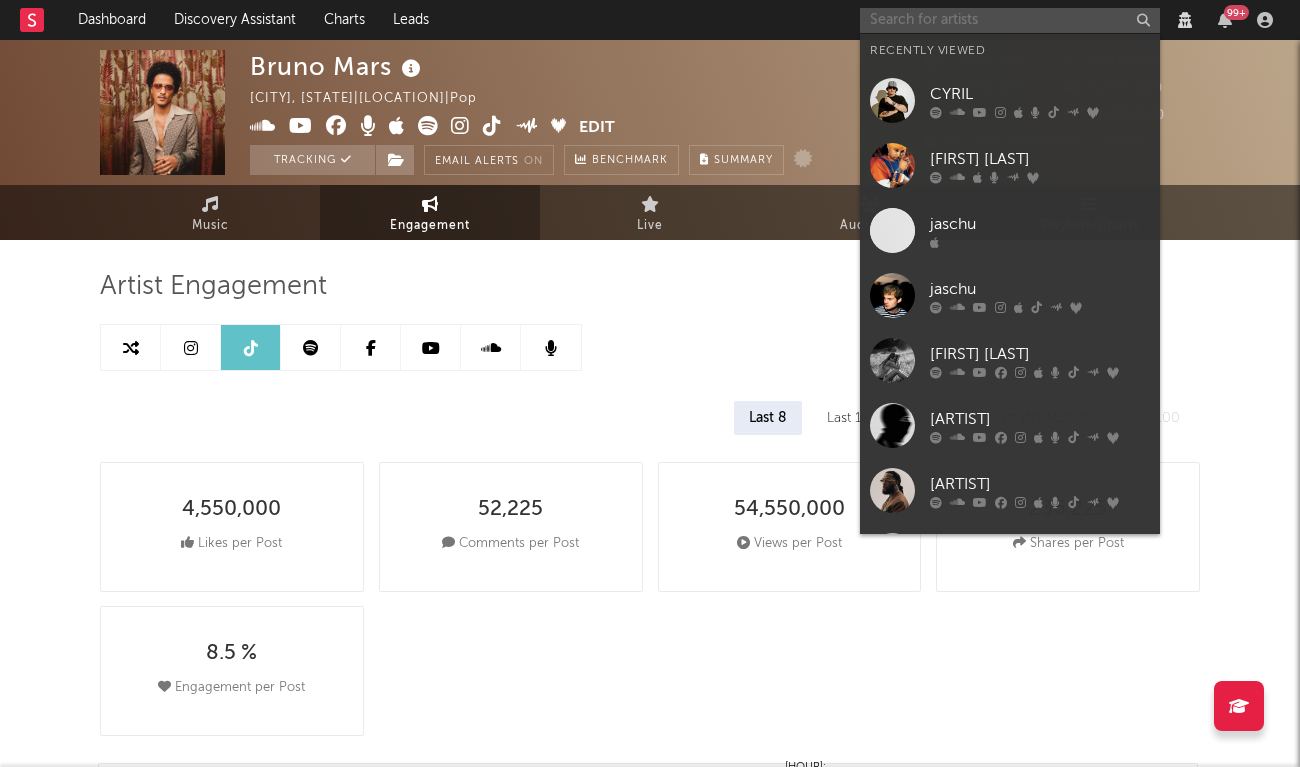 click at bounding box center (1010, 20) 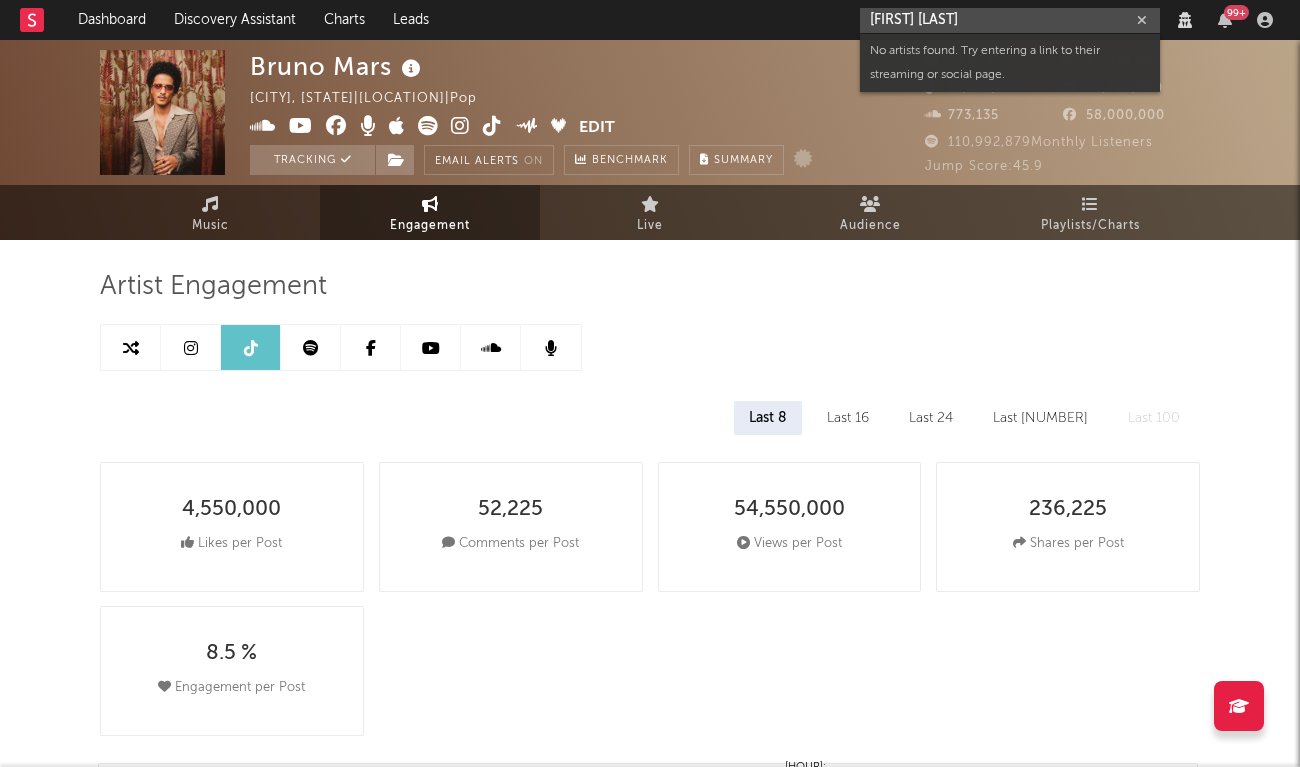 click on "[FIRST] [LAST]" at bounding box center (1010, 20) 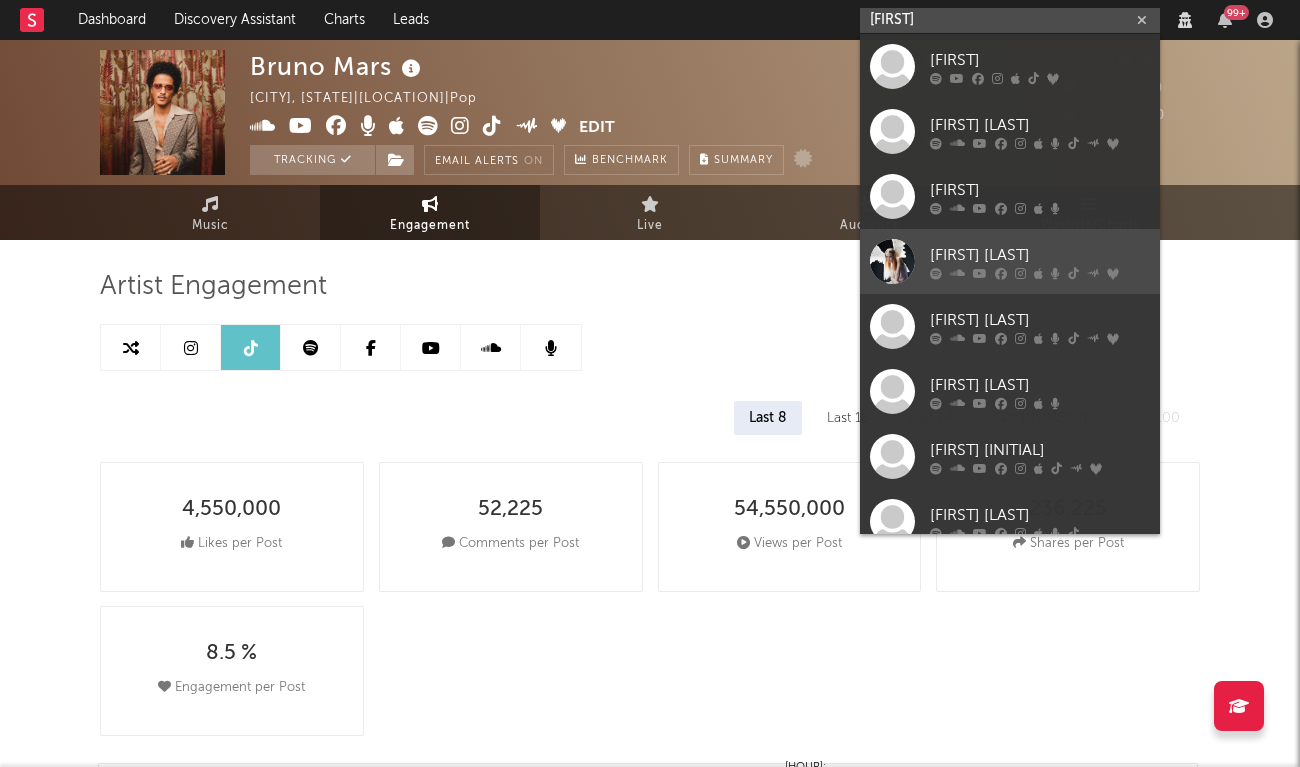 type on "[FIRST]" 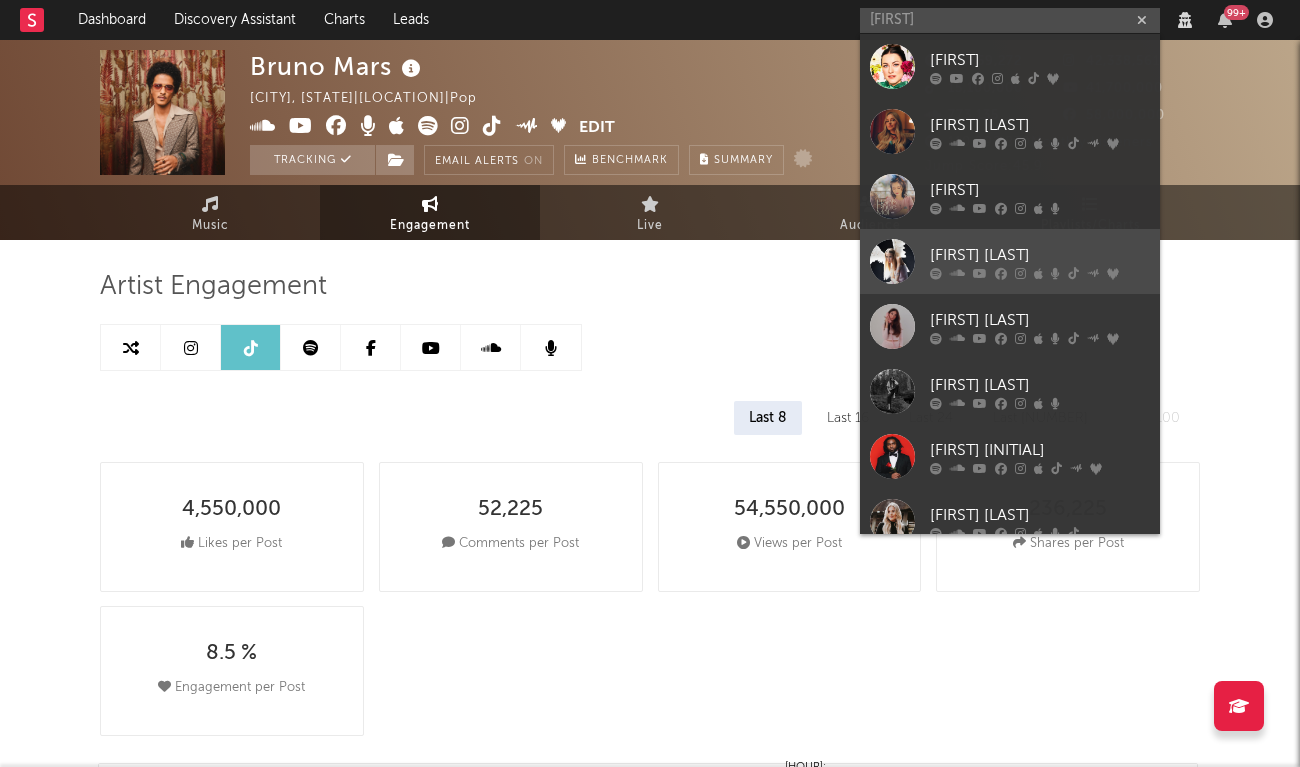 click on "[FIRST] [LAST]" at bounding box center (1040, 255) 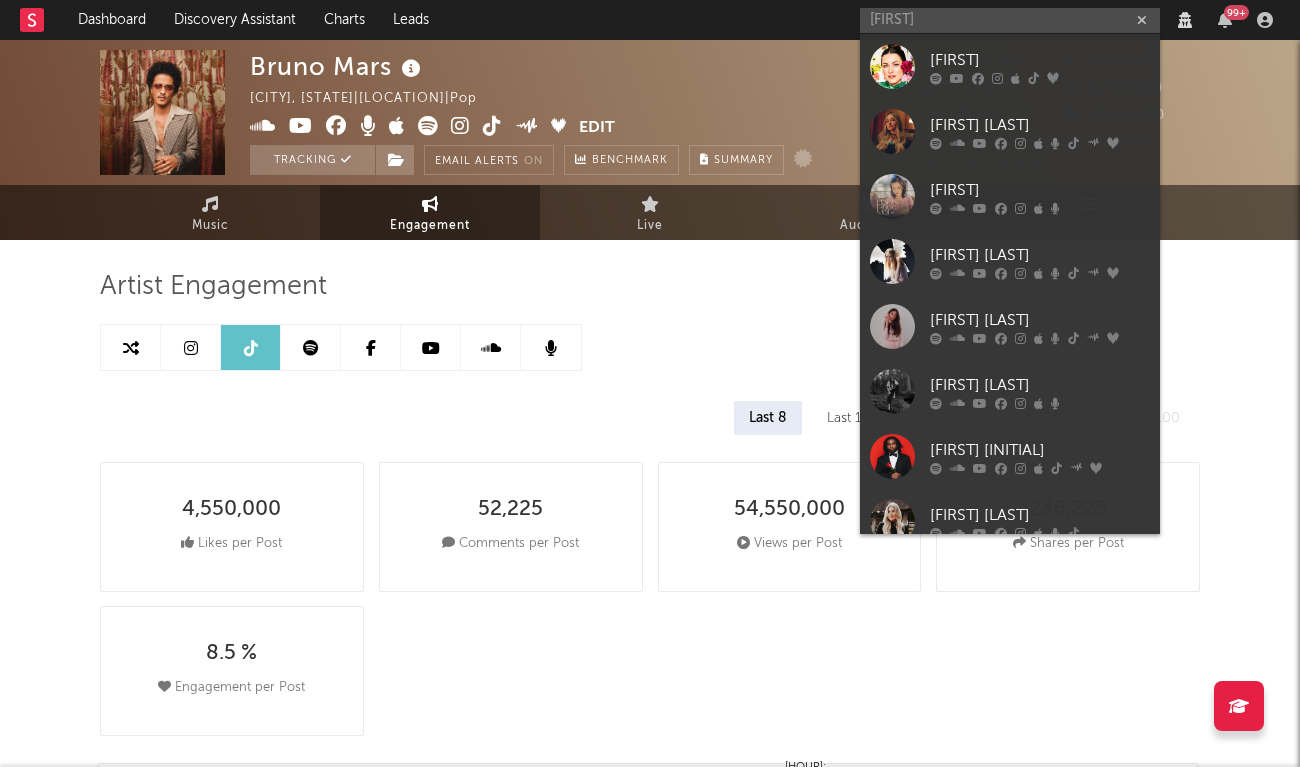 type 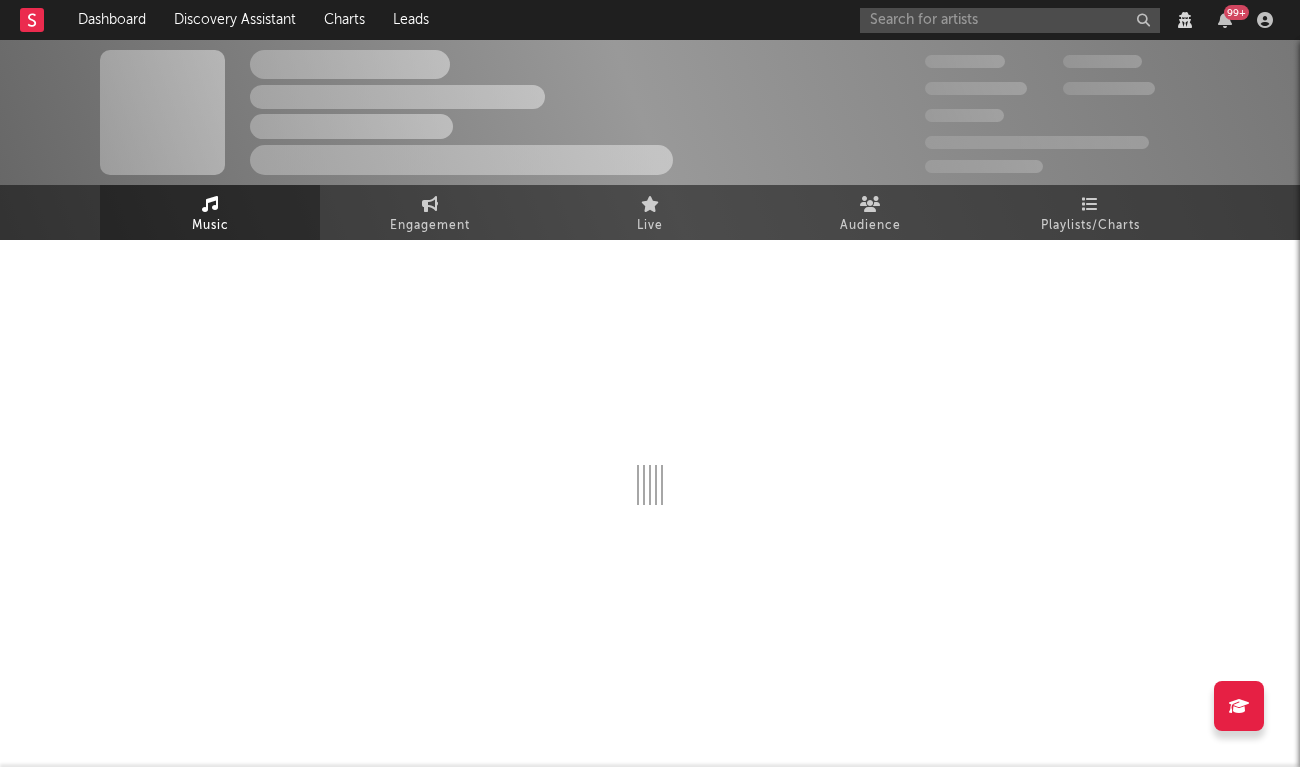 click on "Engagement" at bounding box center (430, 212) 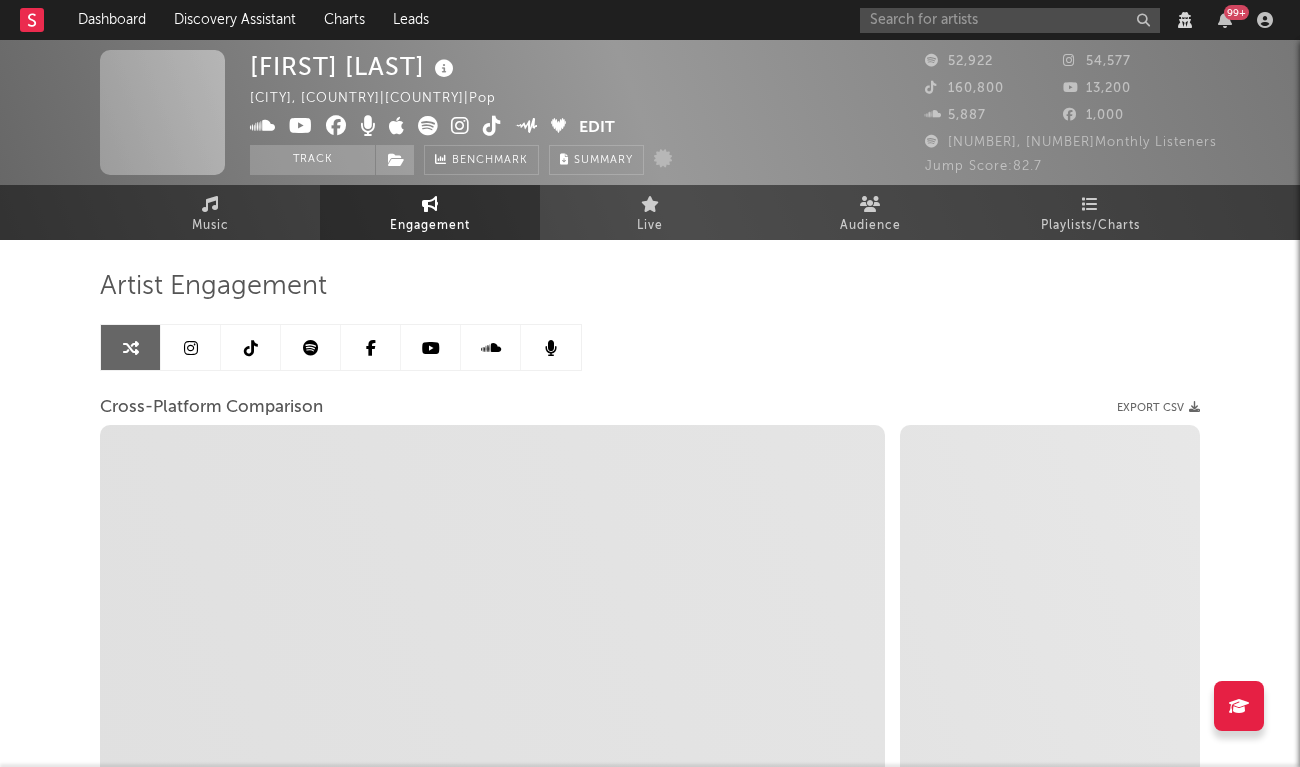 select on "1w" 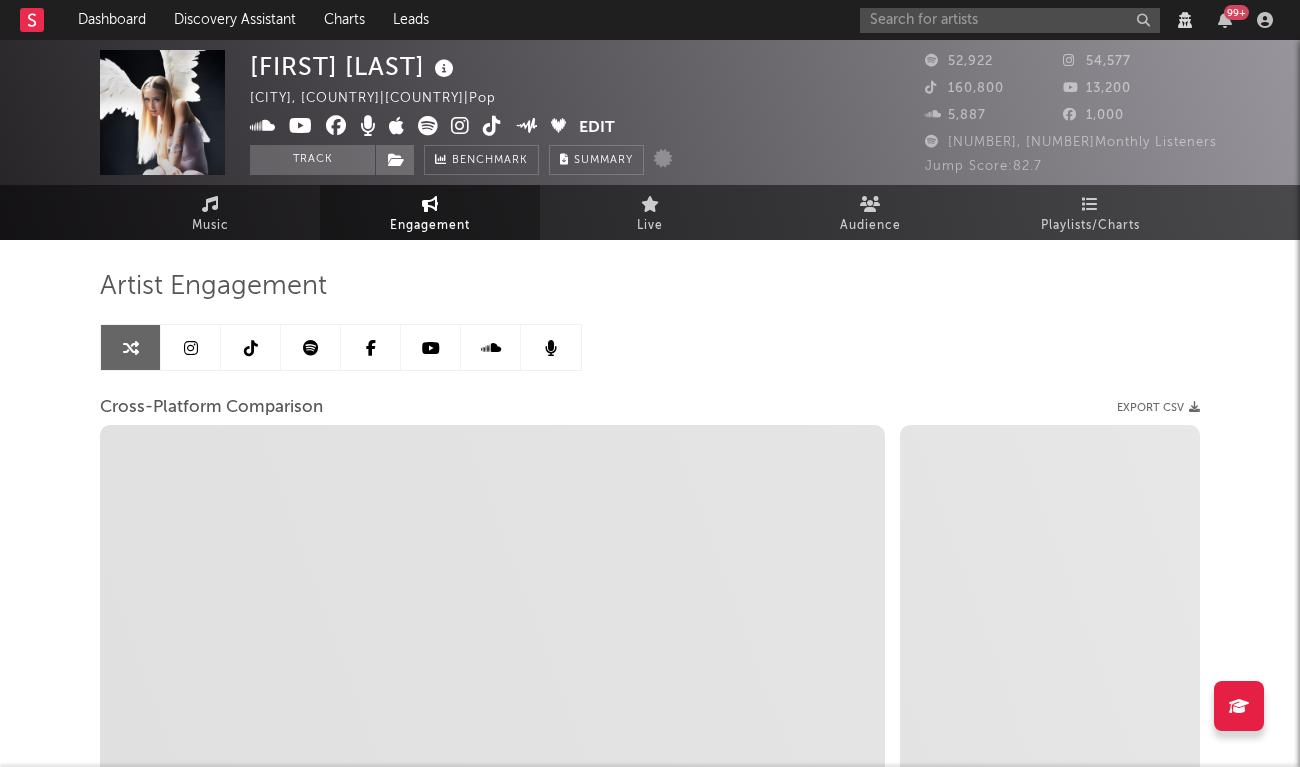 click at bounding box center (251, 347) 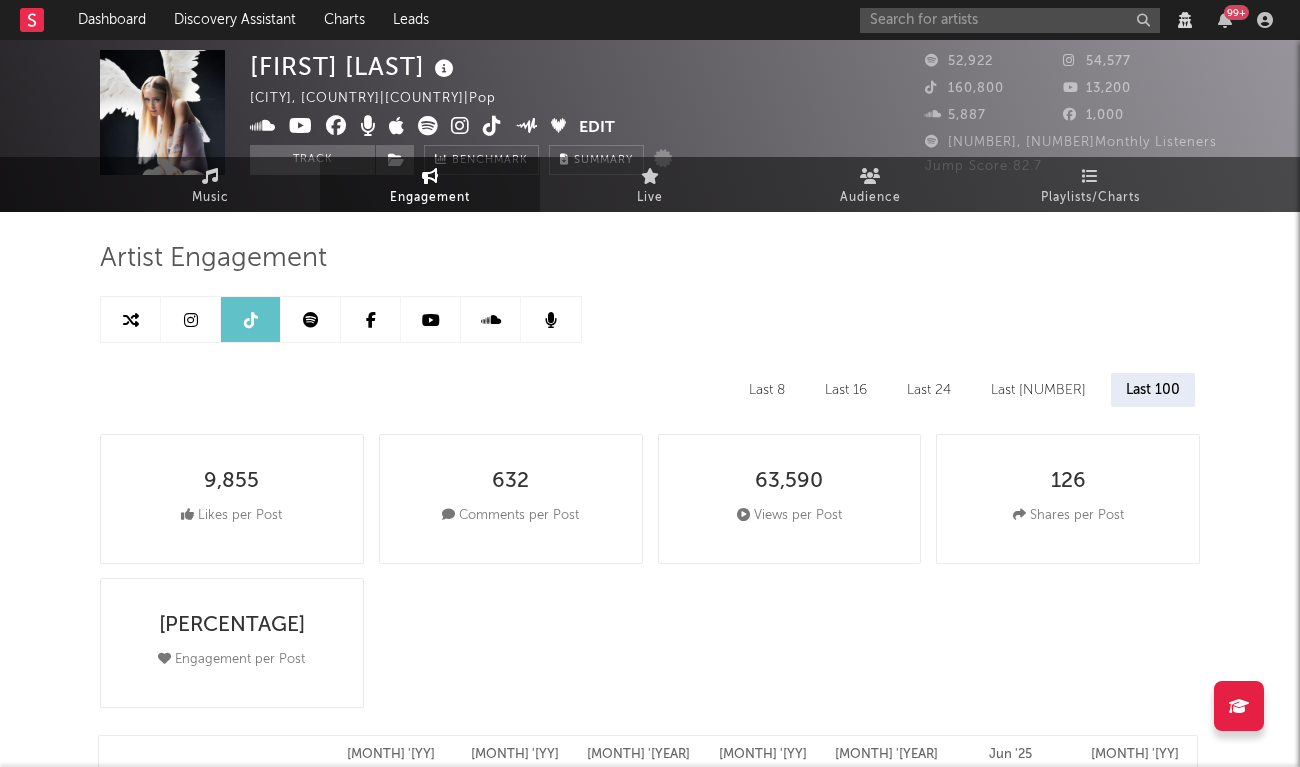 select on "6m" 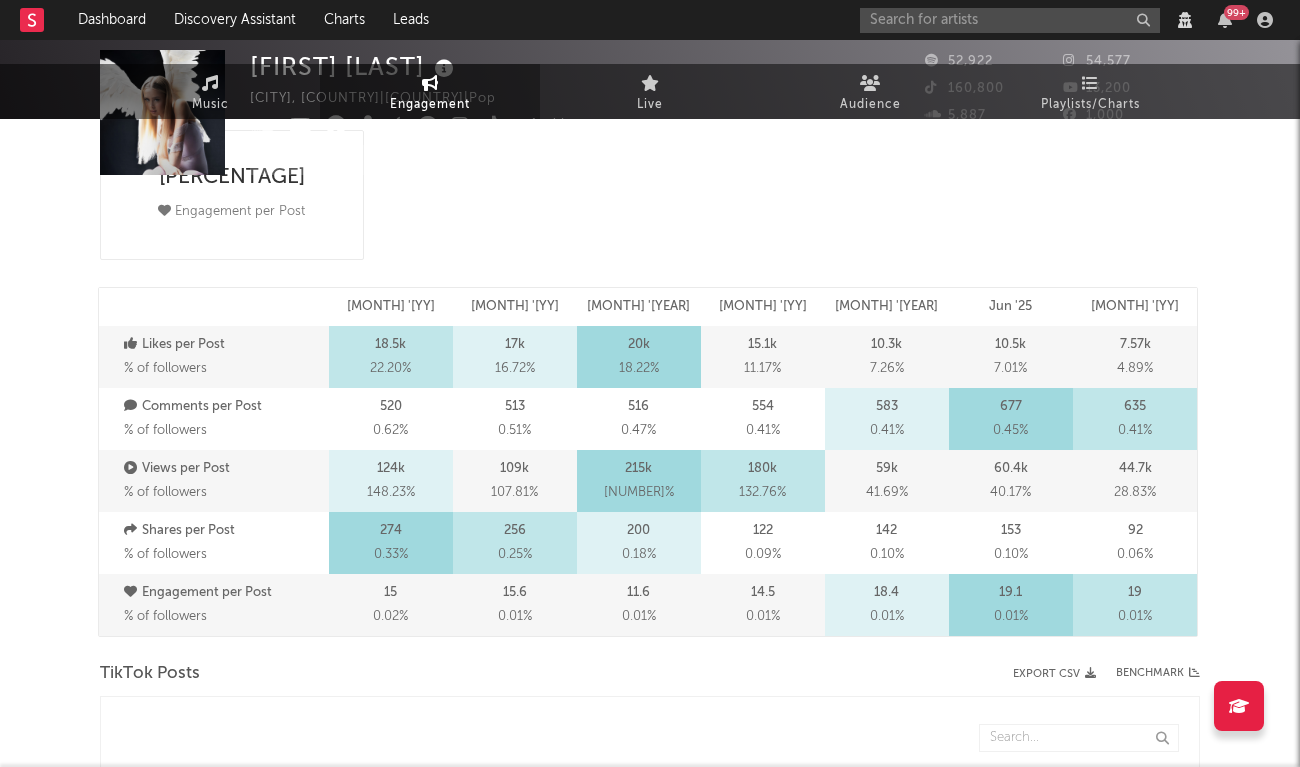 scroll, scrollTop: 0, scrollLeft: 0, axis: both 